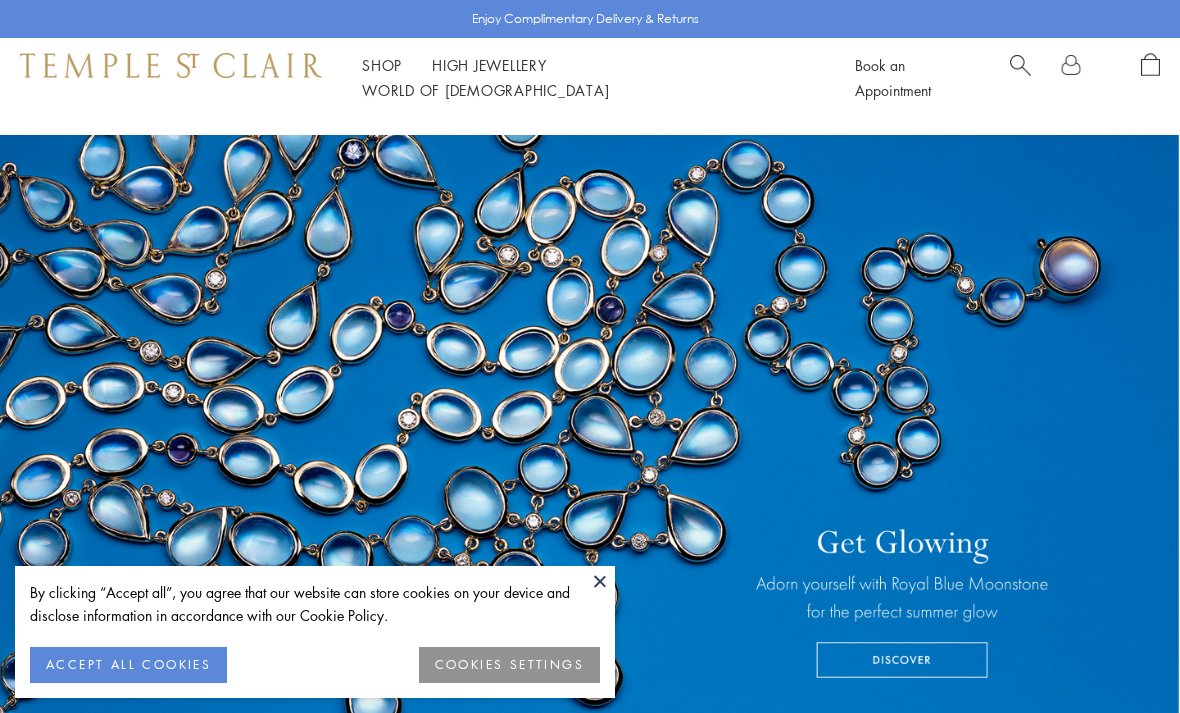 scroll, scrollTop: 0, scrollLeft: 0, axis: both 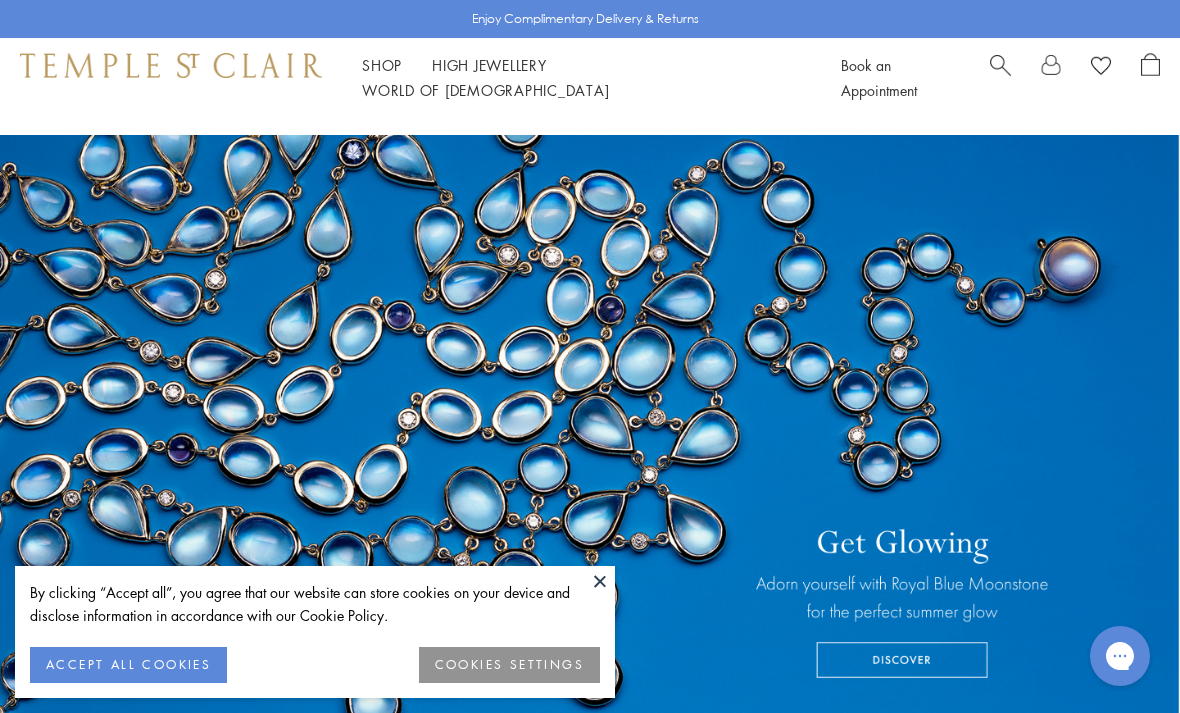 click at bounding box center (600, 581) 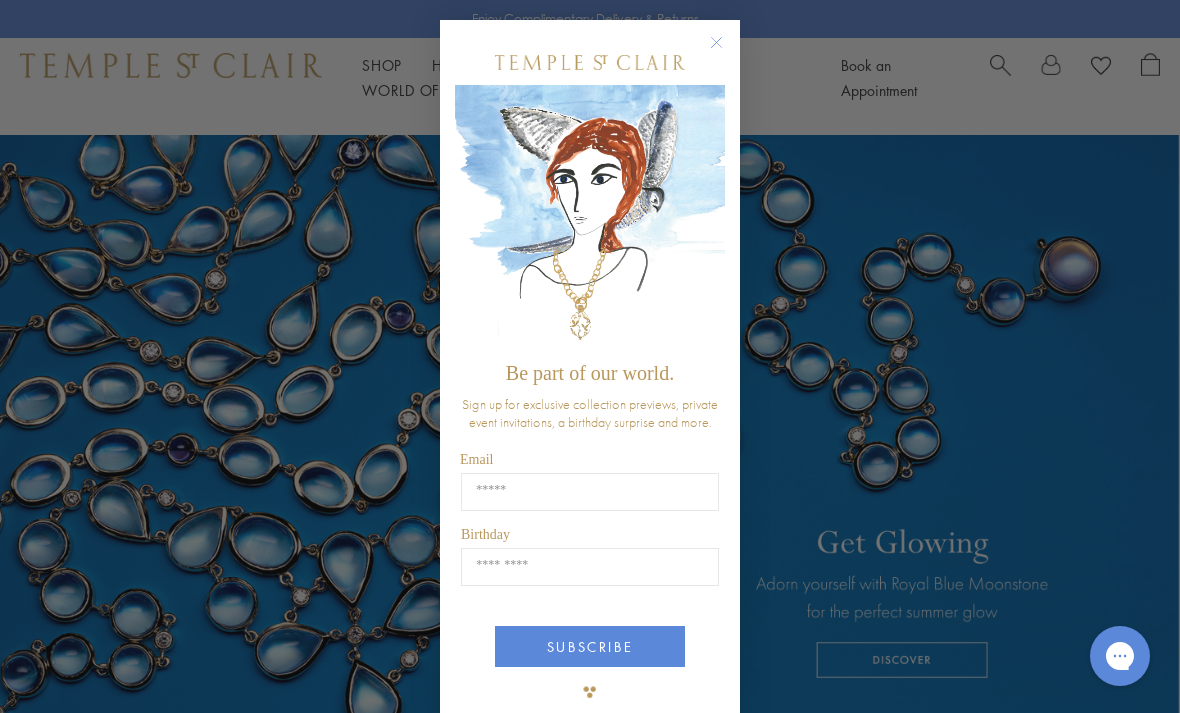 click 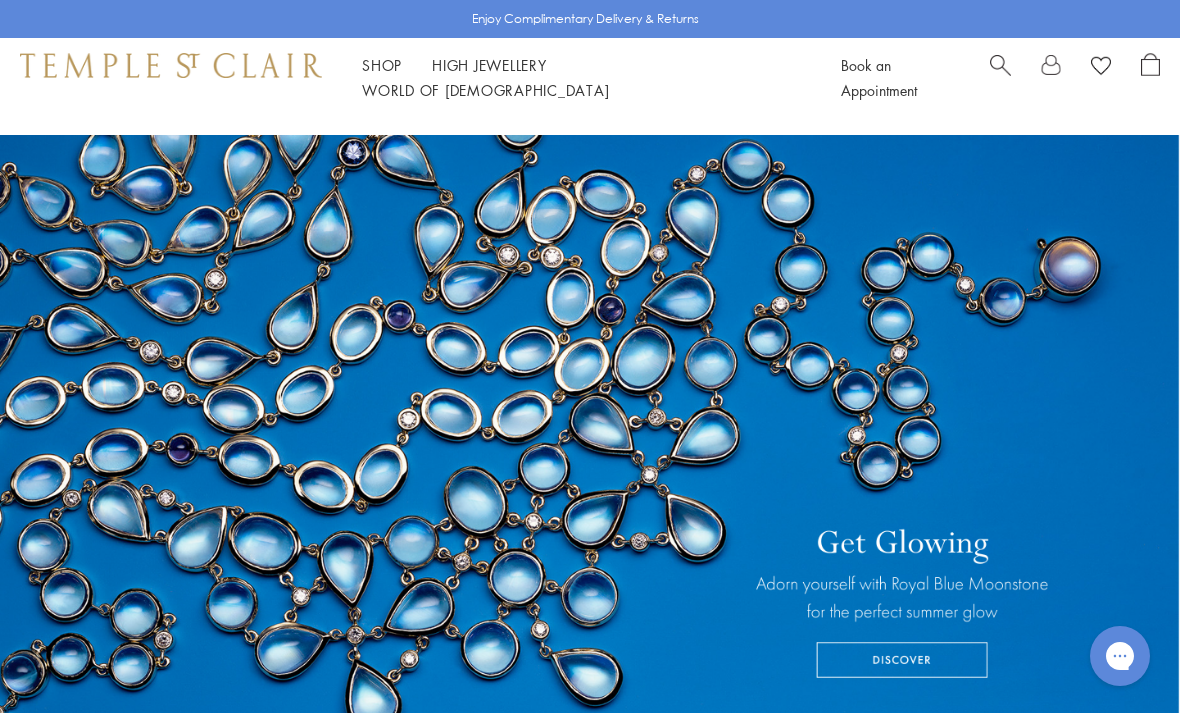 click at bounding box center [590, 443] 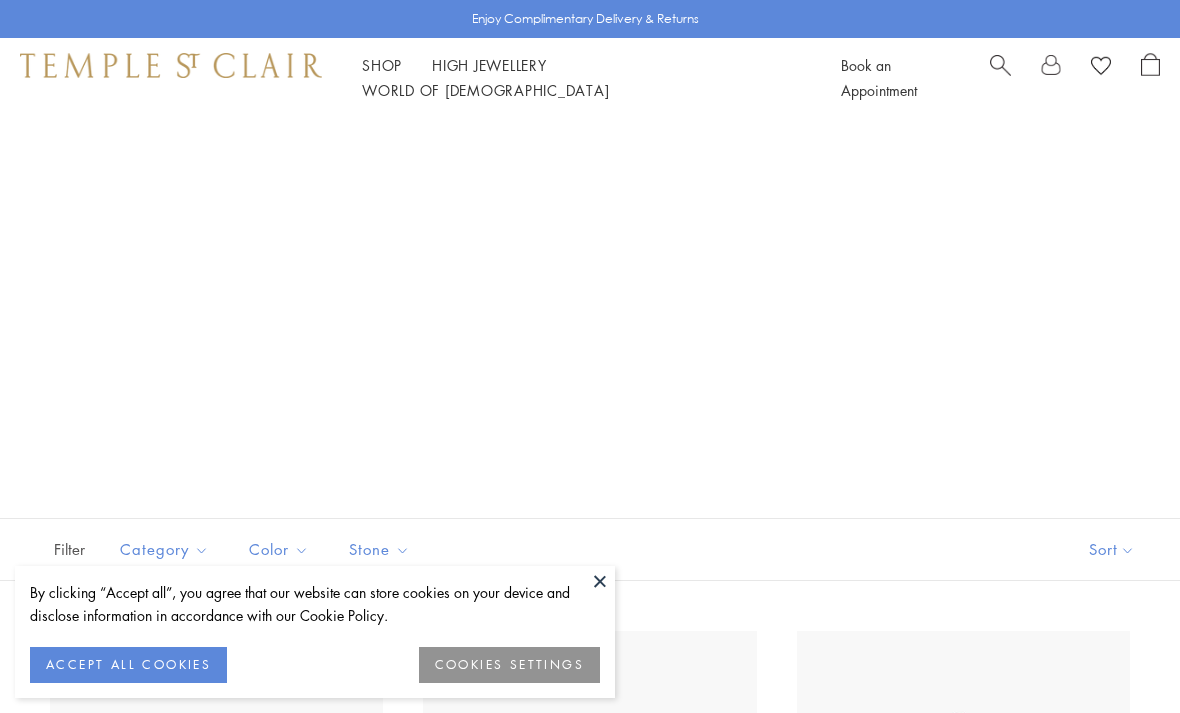 scroll, scrollTop: 0, scrollLeft: 0, axis: both 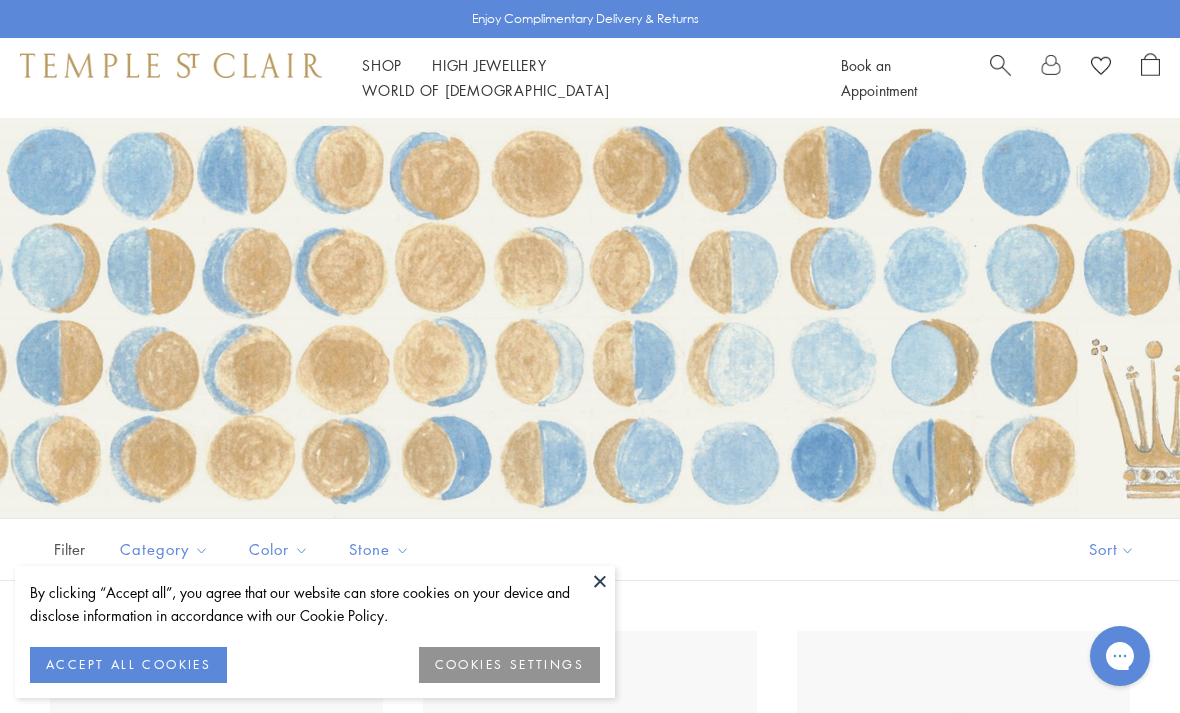 click at bounding box center (600, 581) 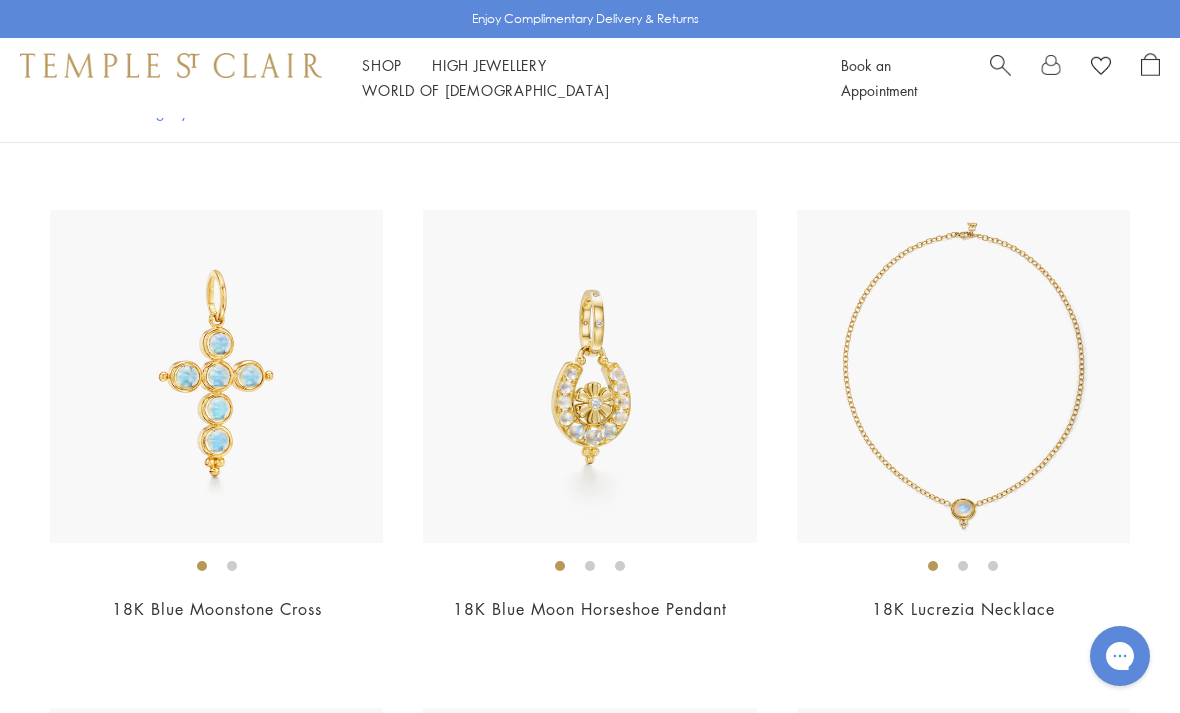 scroll, scrollTop: 7988, scrollLeft: 0, axis: vertical 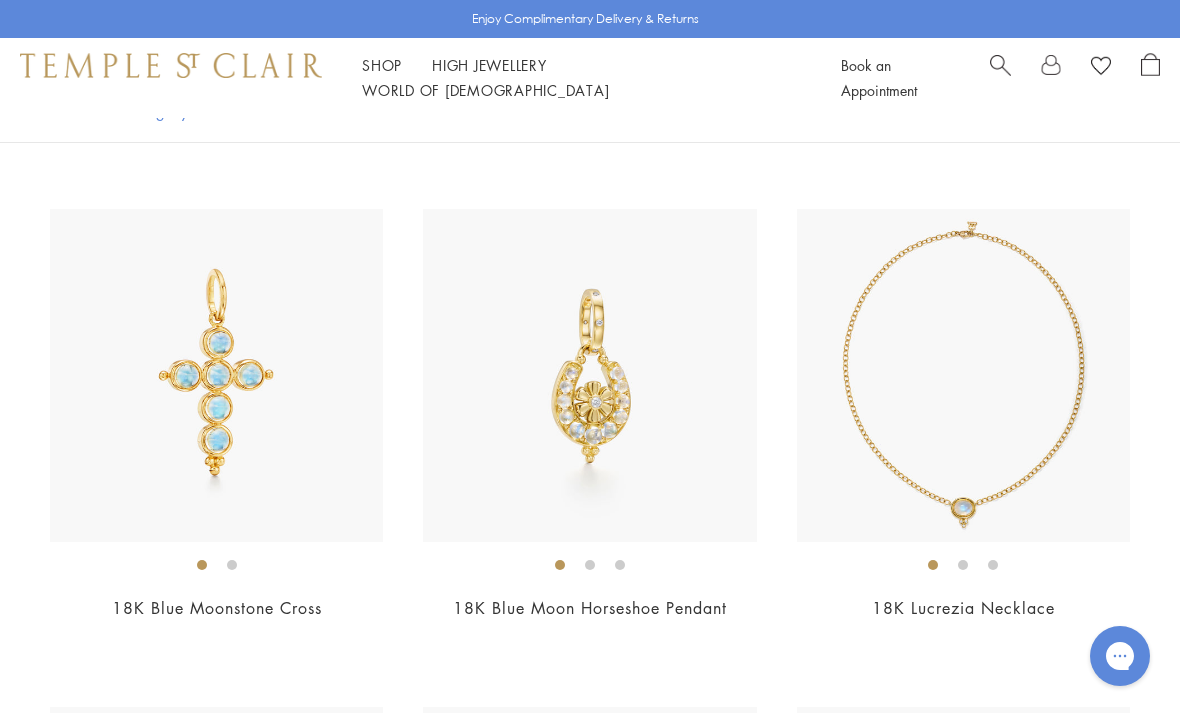 click at bounding box center [963, 375] 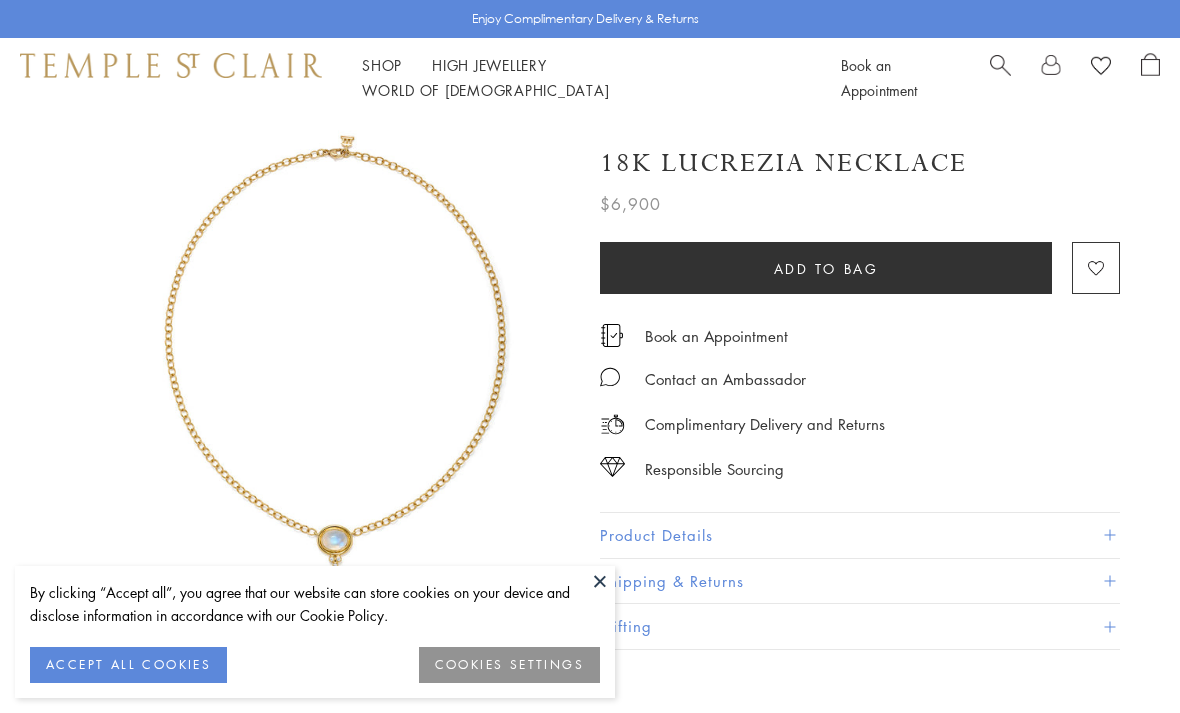 scroll, scrollTop: 0, scrollLeft: 0, axis: both 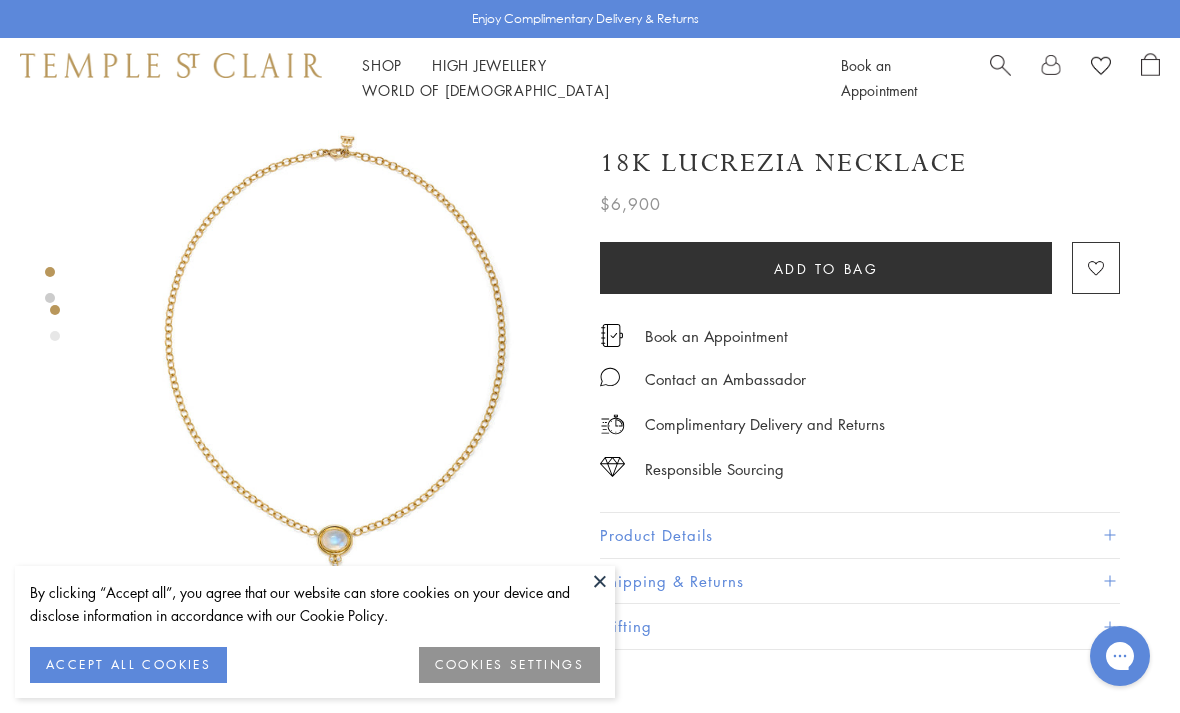 click at bounding box center [600, 581] 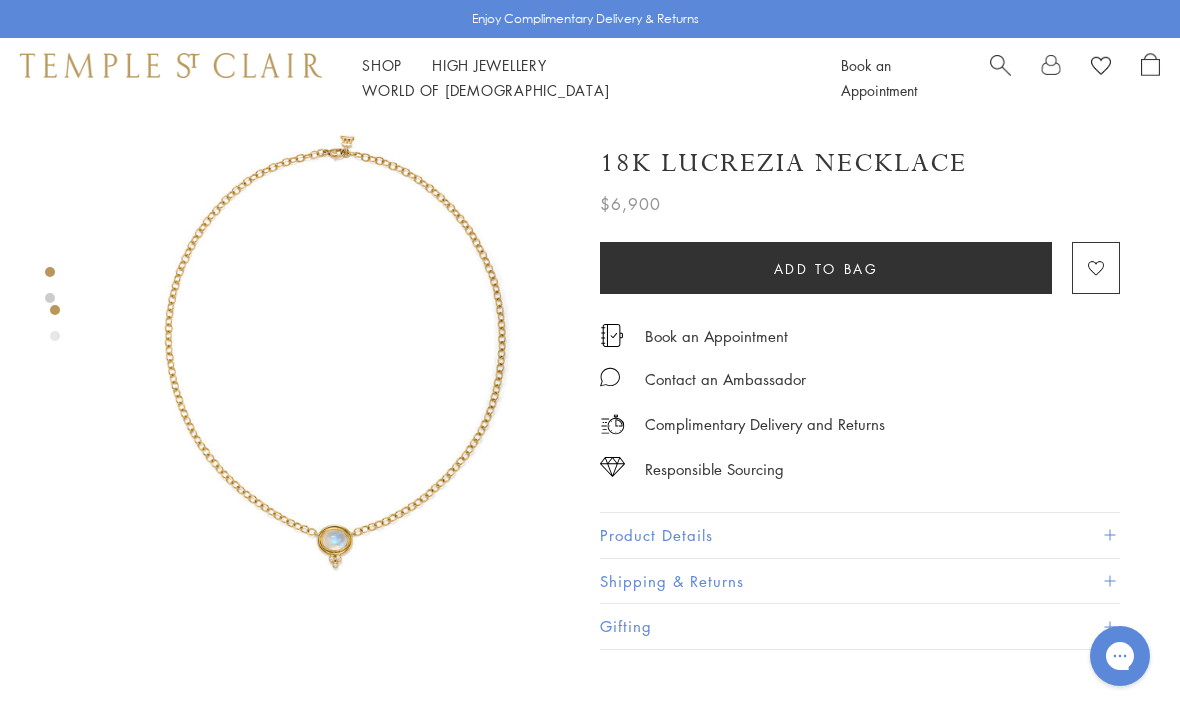 click at bounding box center (335, 353) 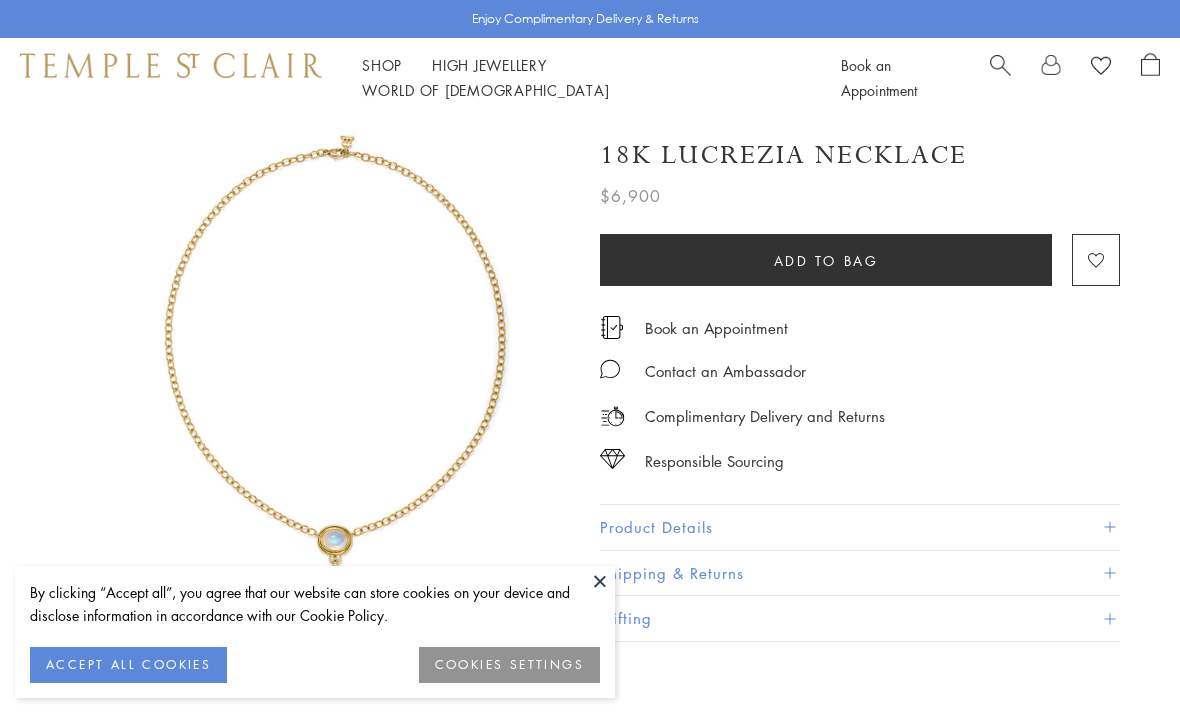 scroll, scrollTop: 210, scrollLeft: 57, axis: both 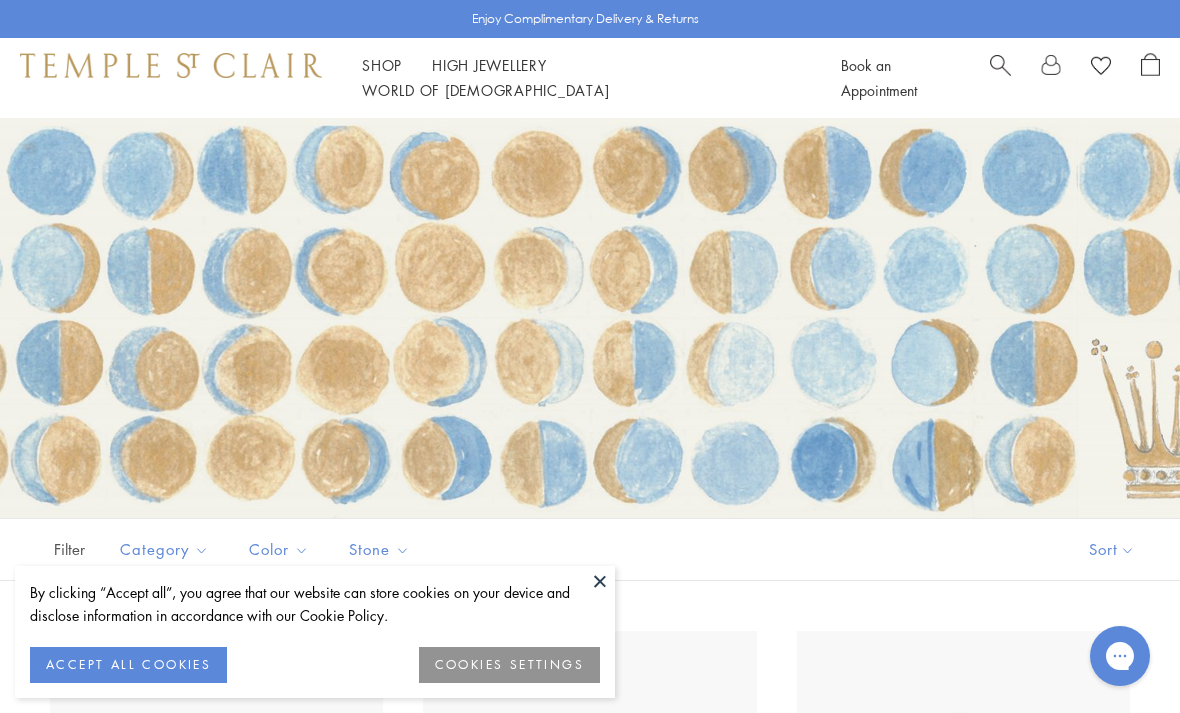 click at bounding box center [600, 581] 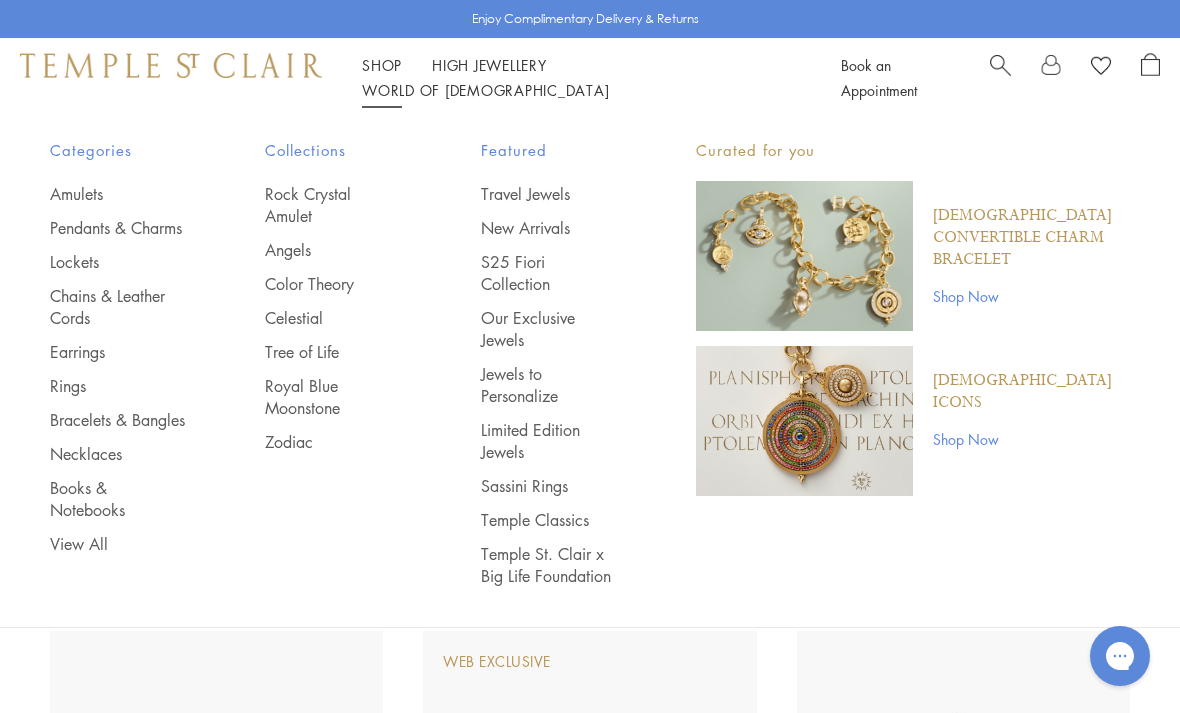click on "Pendants & Charms" at bounding box center [117, 228] 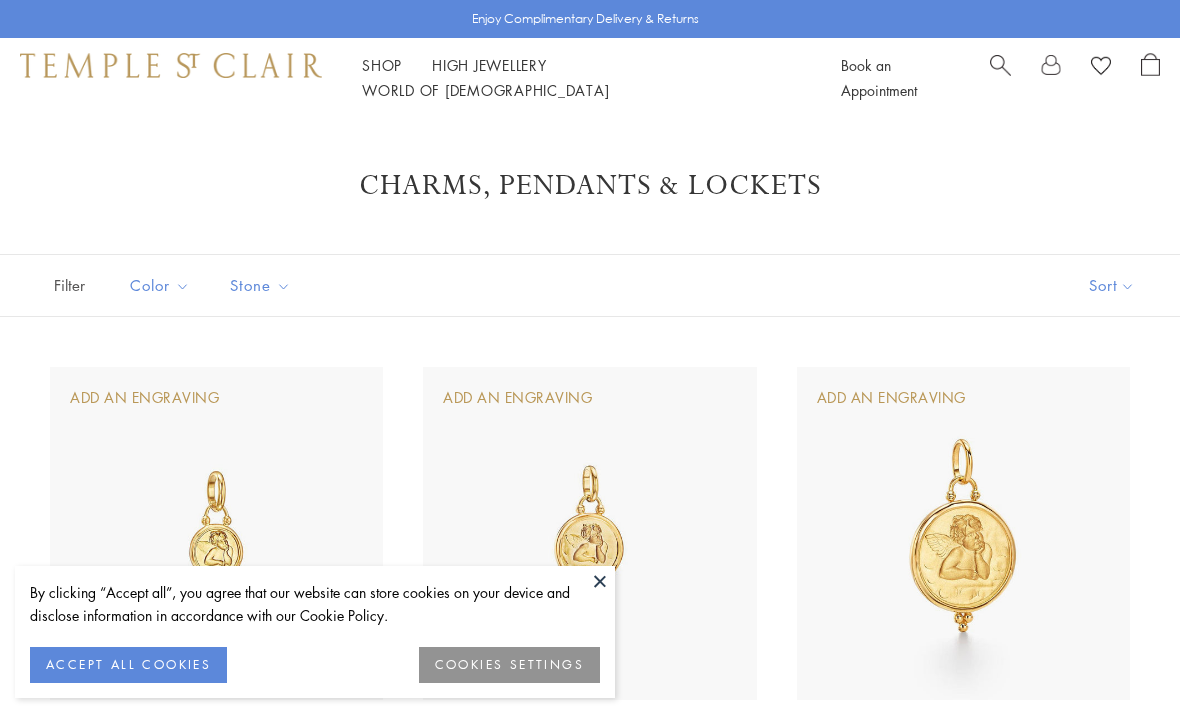 scroll, scrollTop: 0, scrollLeft: 0, axis: both 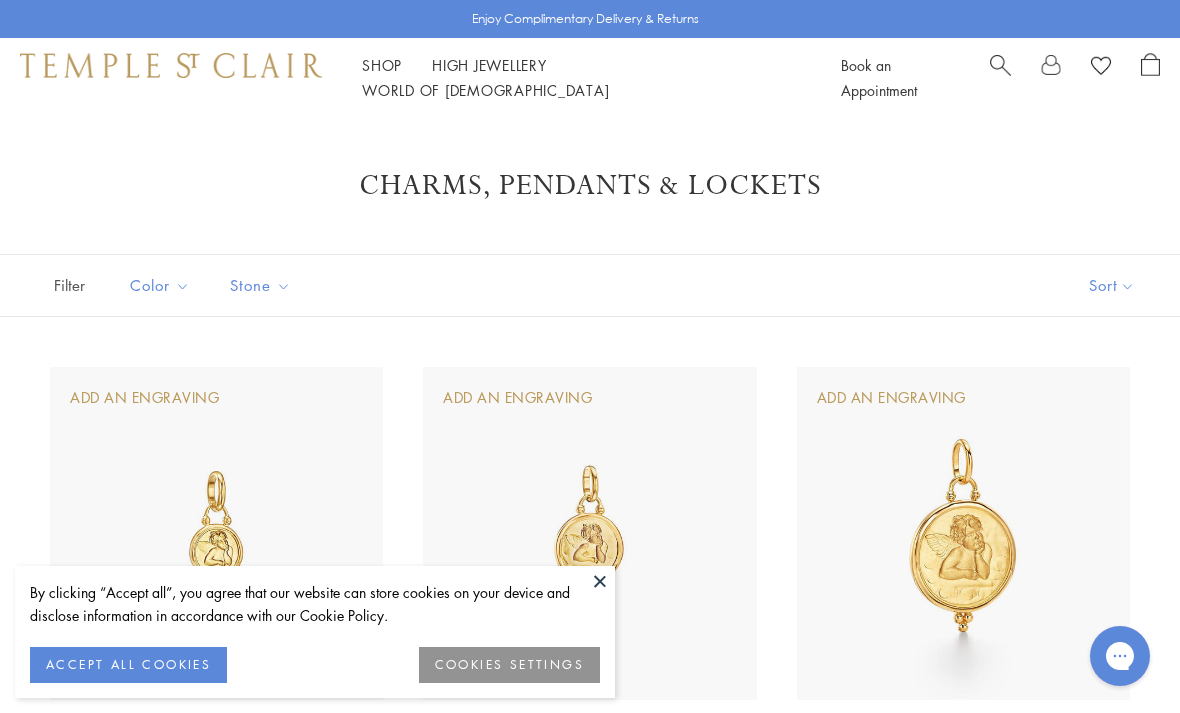 click at bounding box center [600, 581] 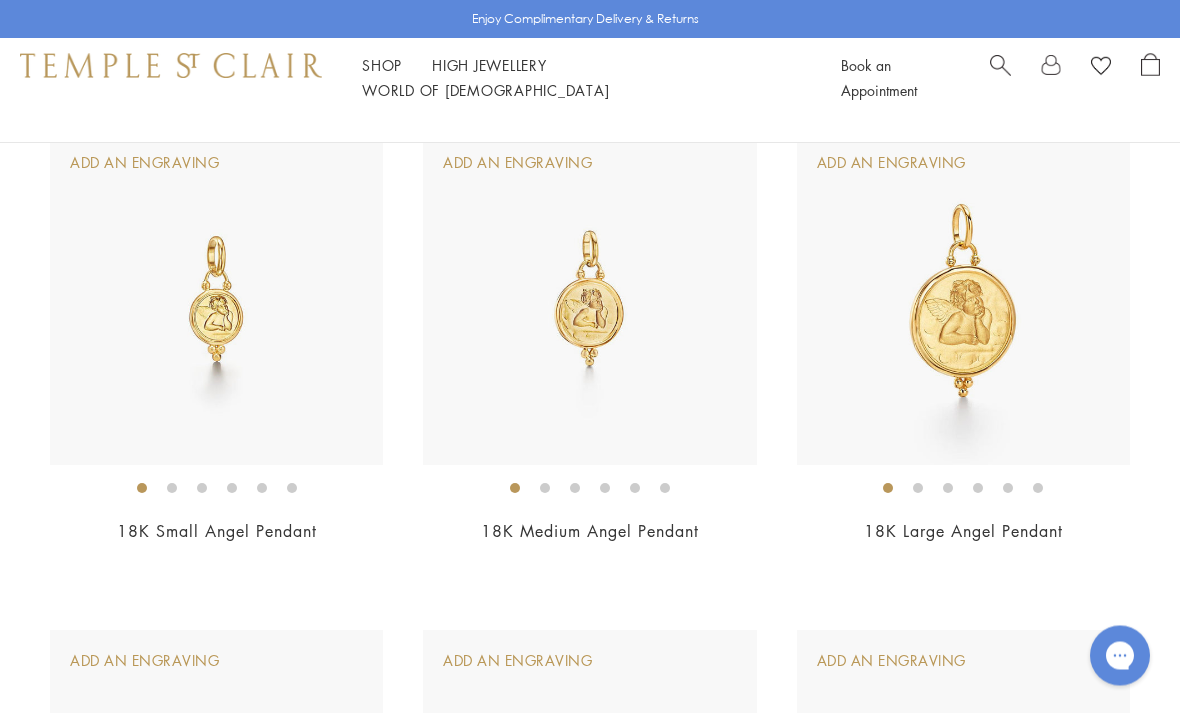 scroll, scrollTop: 234, scrollLeft: 0, axis: vertical 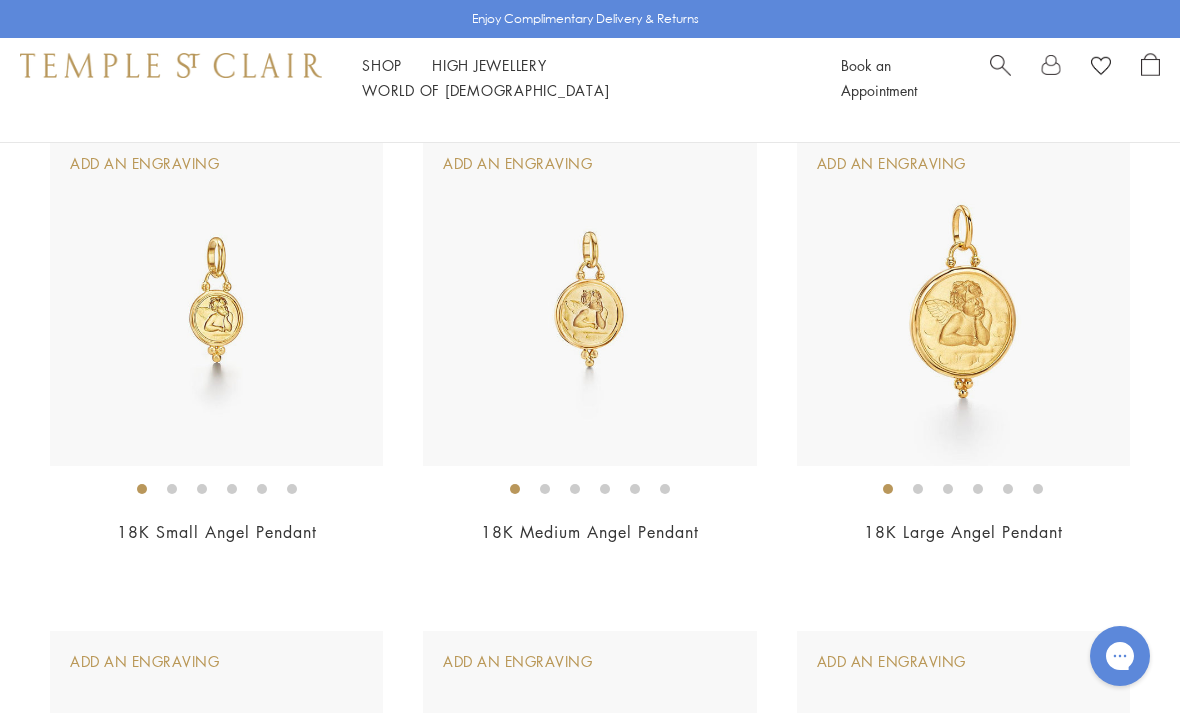 click at bounding box center [963, 299] 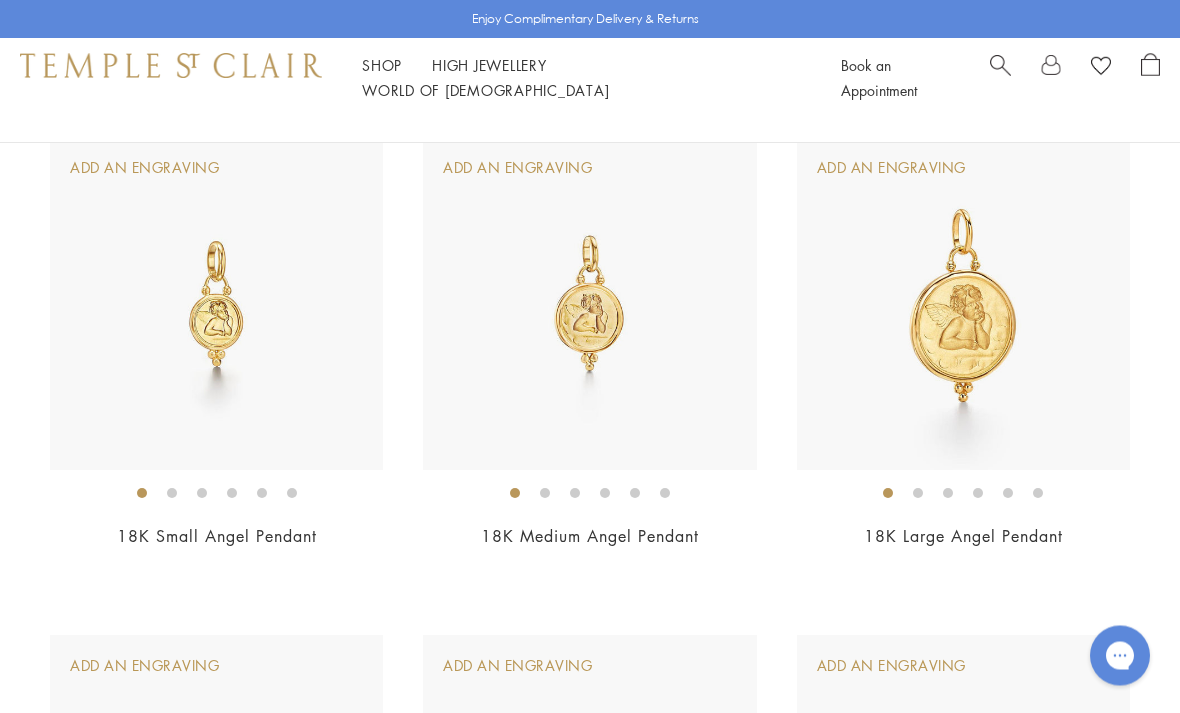 scroll, scrollTop: 230, scrollLeft: 0, axis: vertical 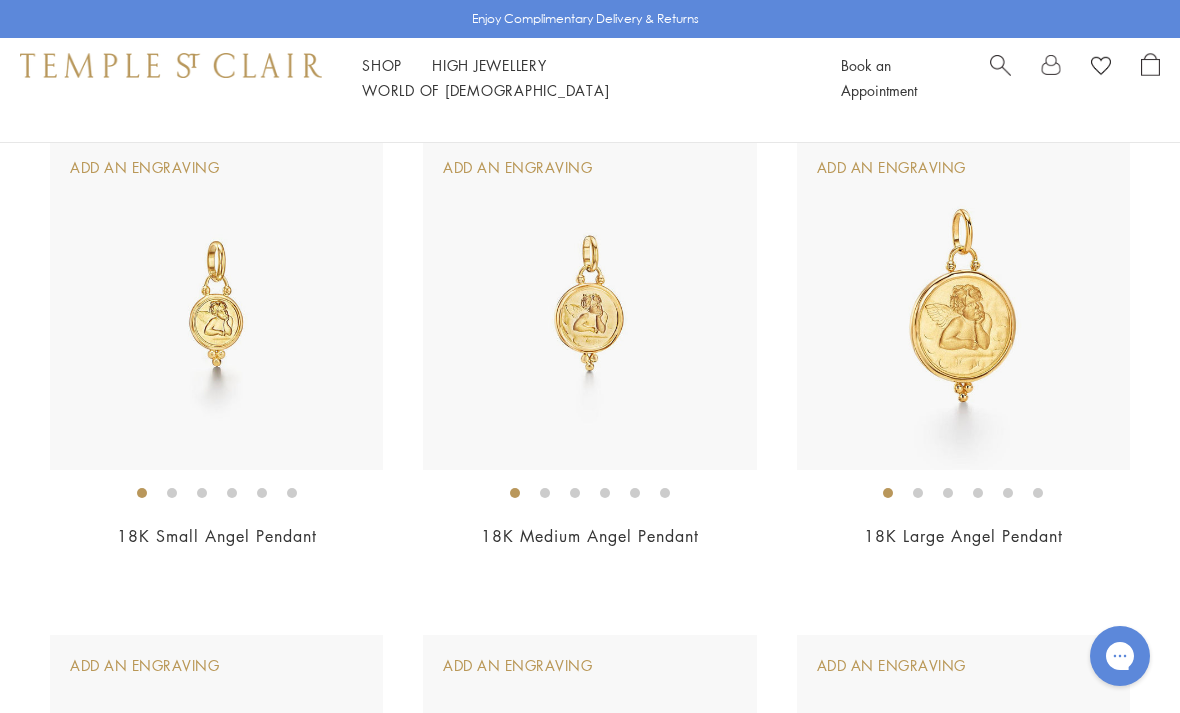 click at bounding box center [589, 303] 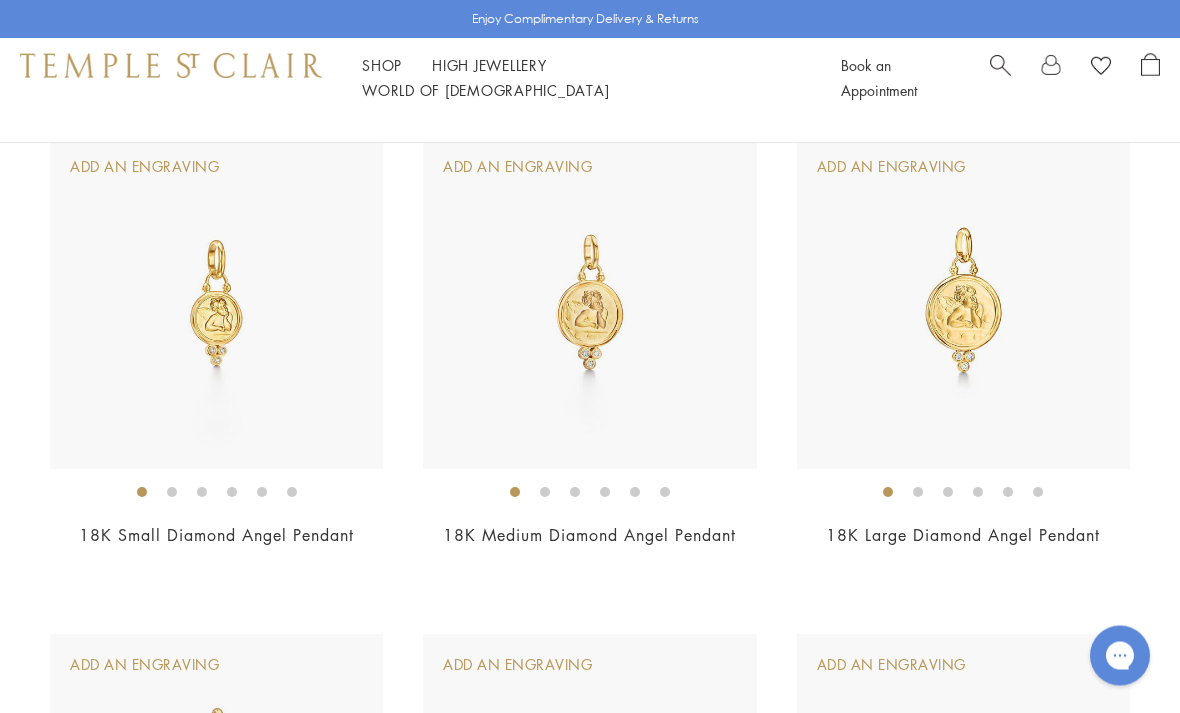 scroll, scrollTop: 729, scrollLeft: 0, axis: vertical 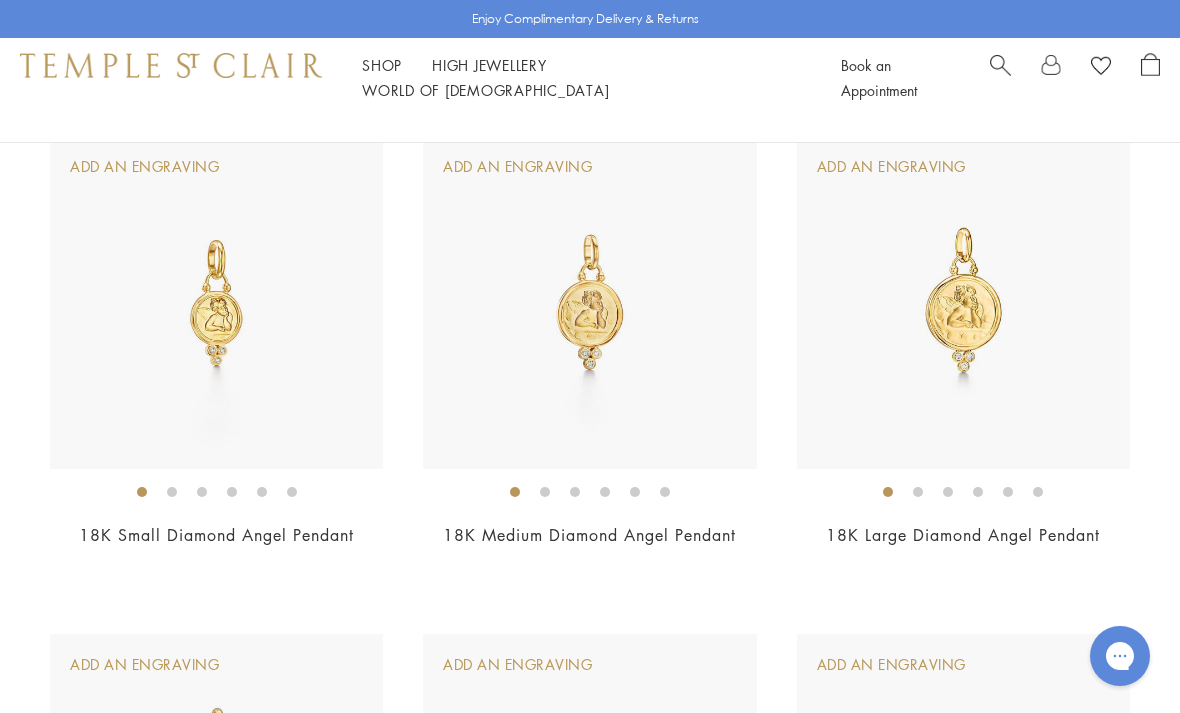 click at bounding box center (963, 302) 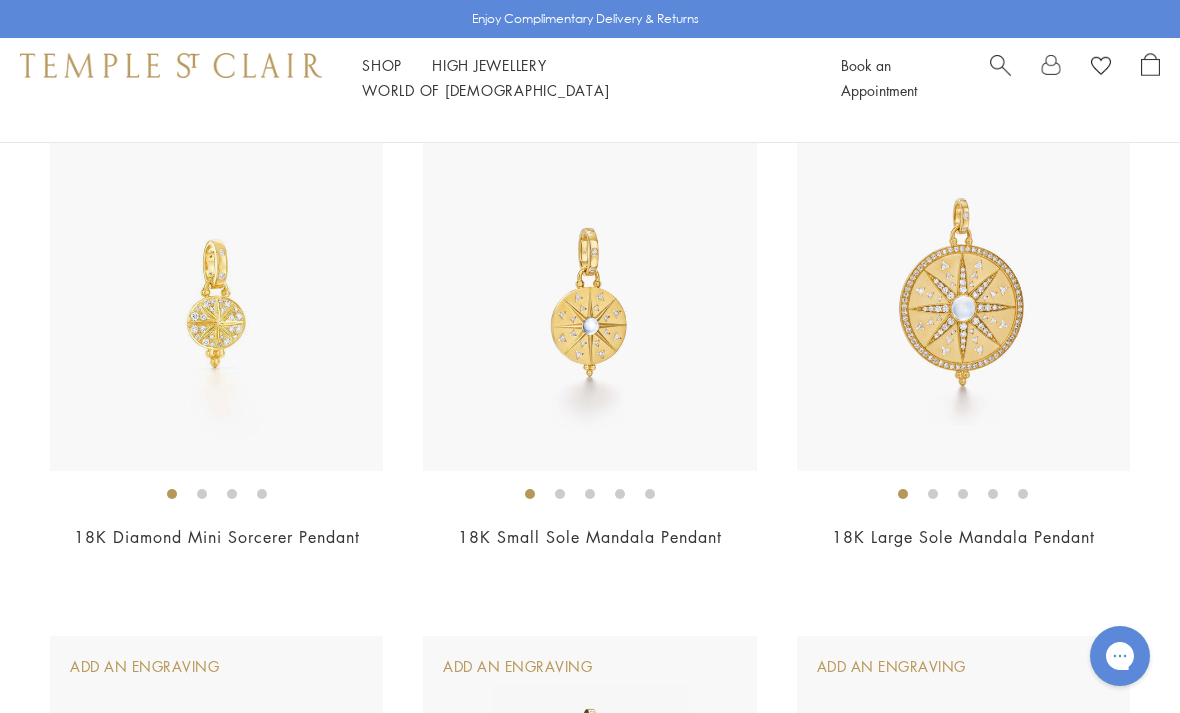 scroll, scrollTop: 8771, scrollLeft: 0, axis: vertical 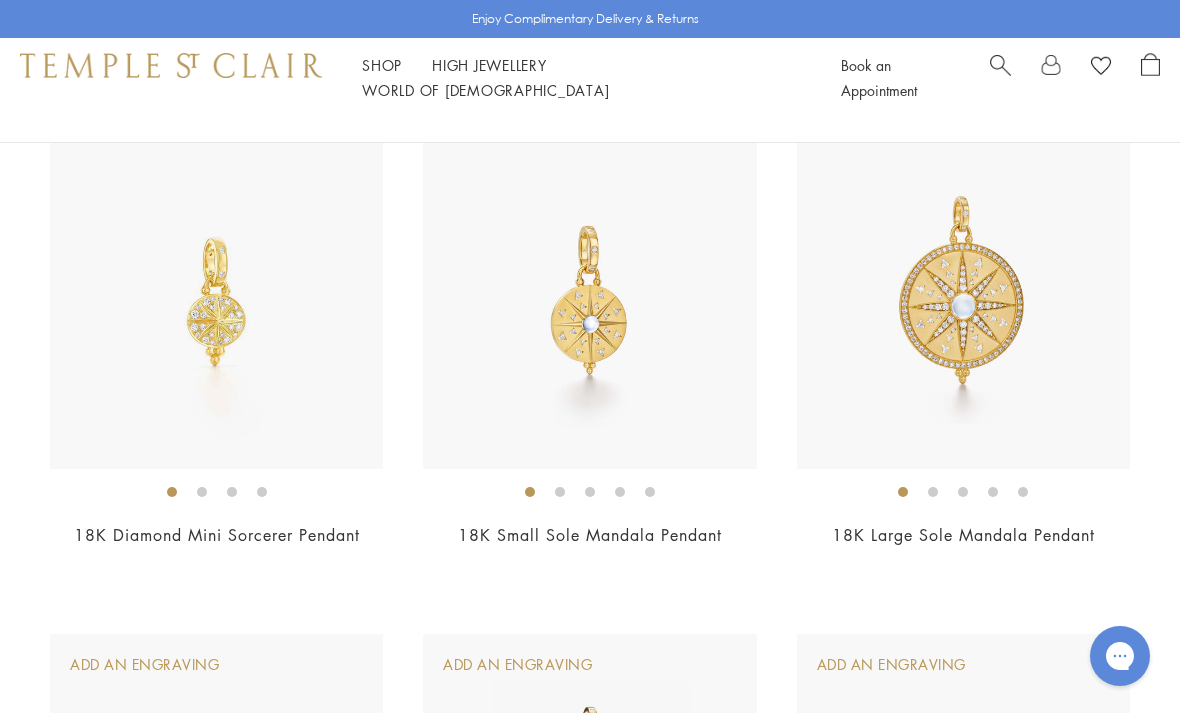 click at bounding box center [216, 302] 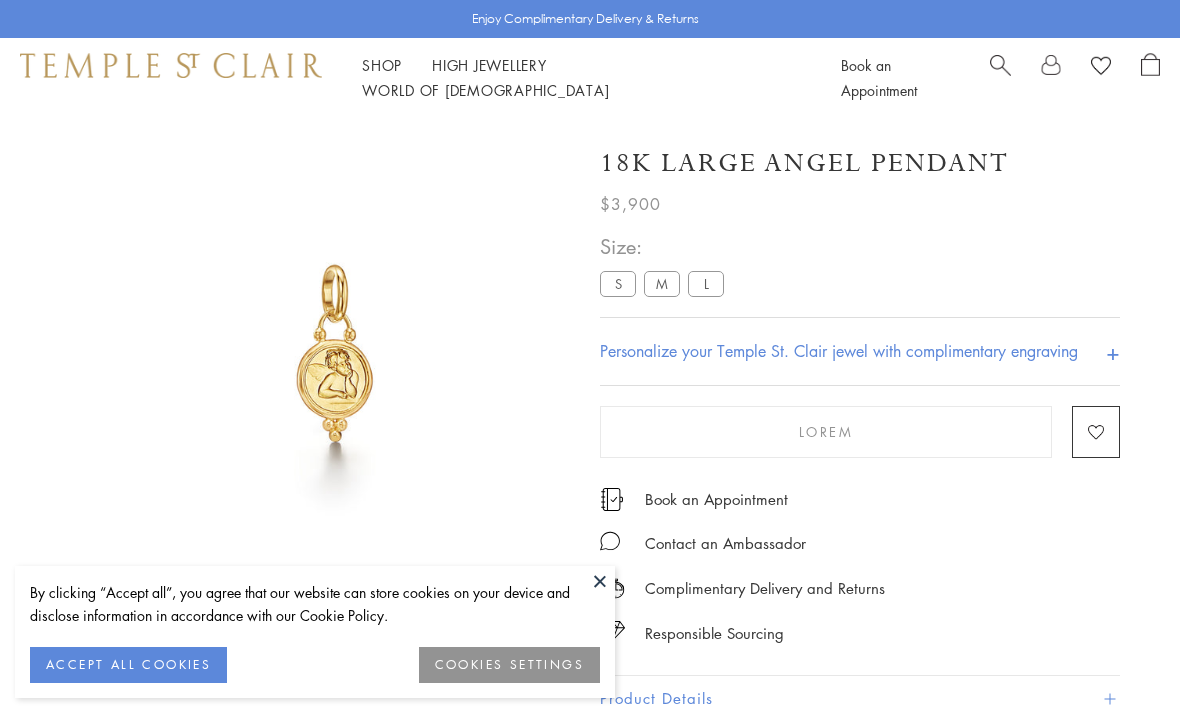 scroll, scrollTop: 102, scrollLeft: 0, axis: vertical 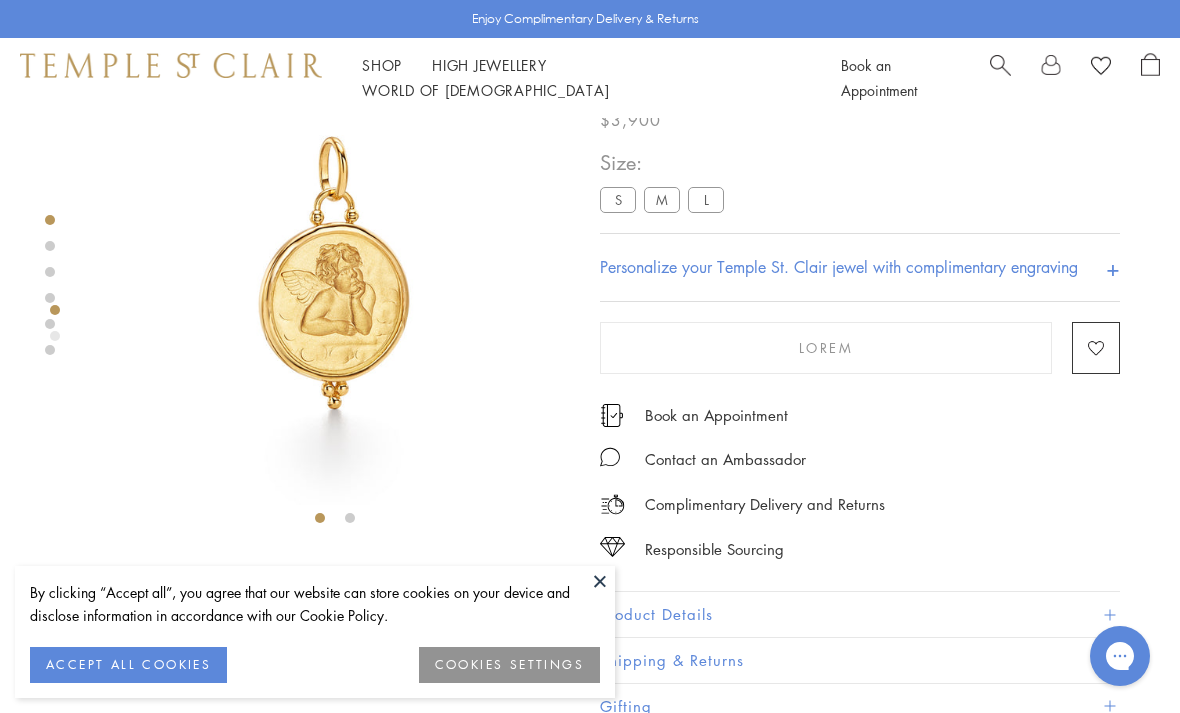 click at bounding box center [600, 581] 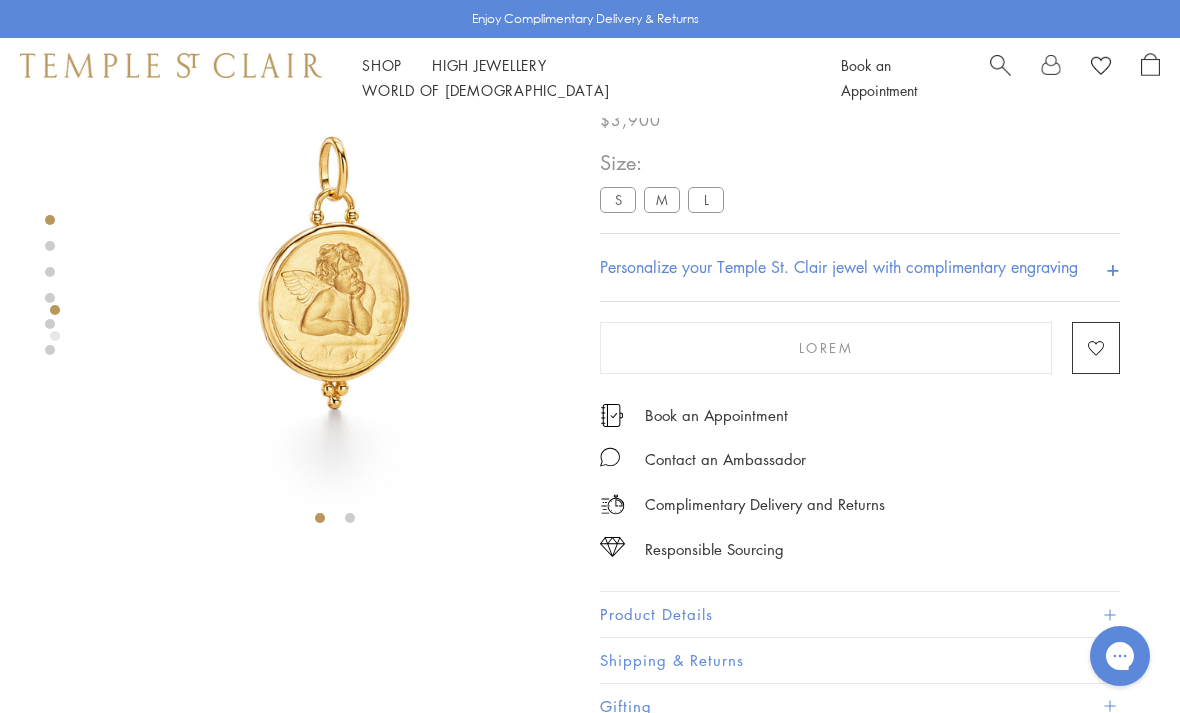 click at bounding box center [1109, 615] 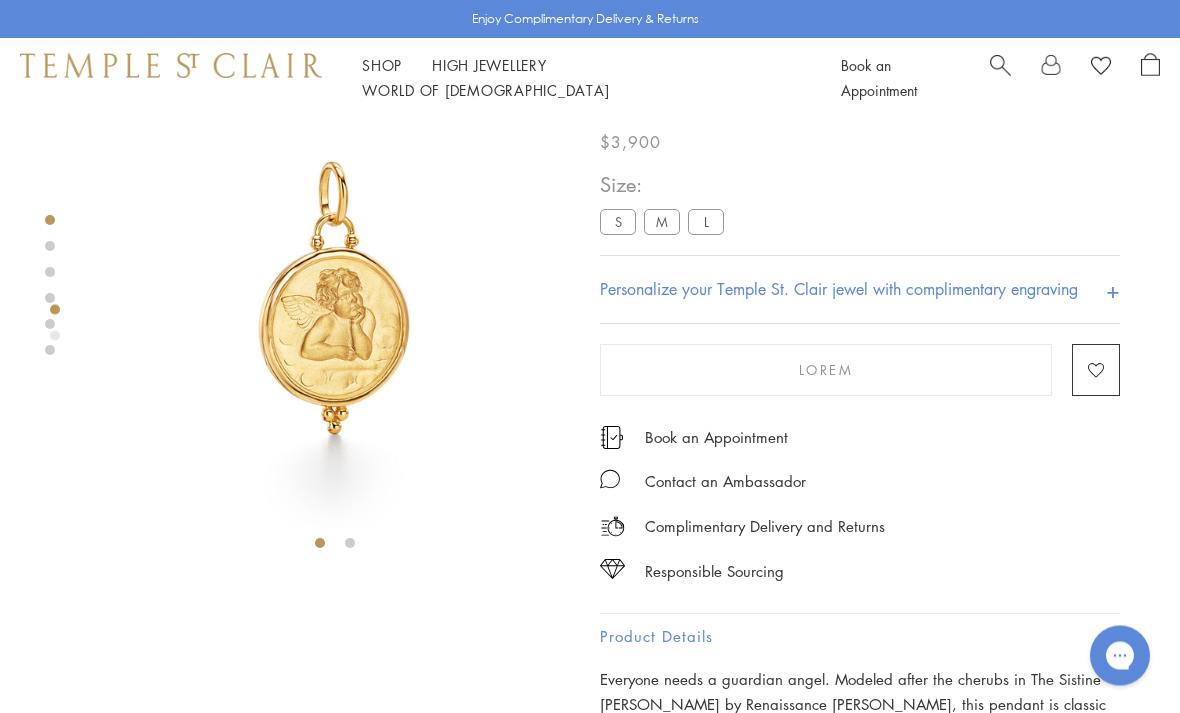 scroll, scrollTop: 58, scrollLeft: 0, axis: vertical 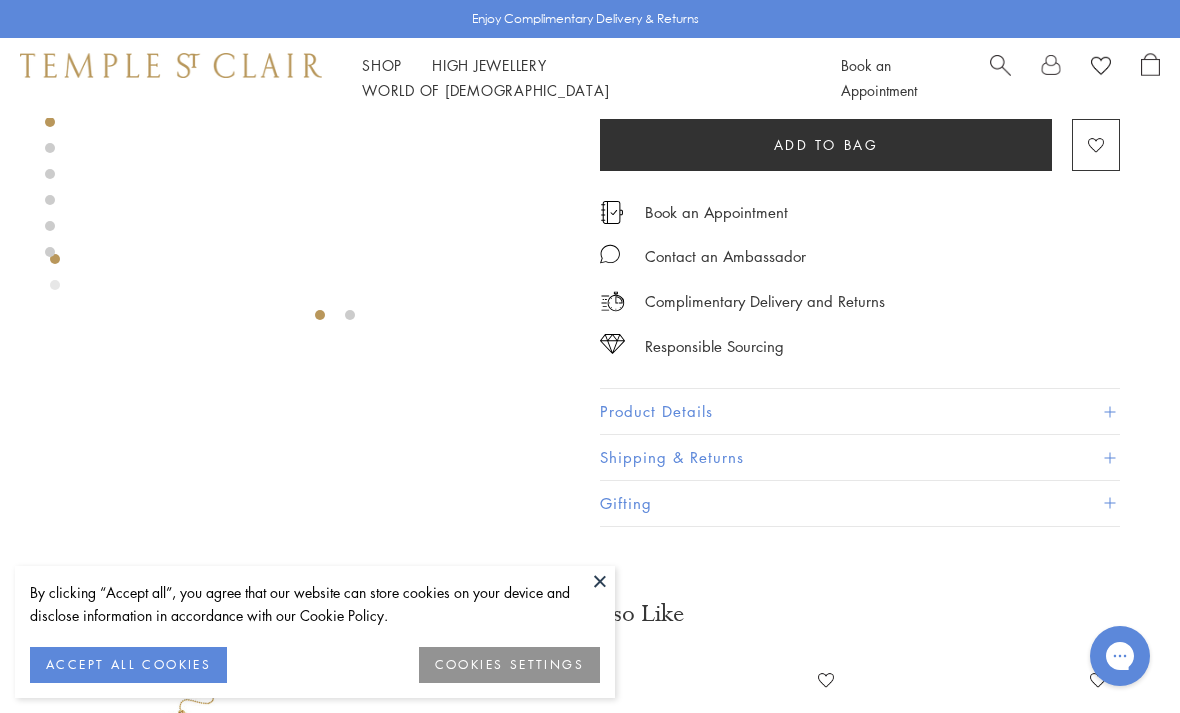 click on "Product Details" at bounding box center [860, 412] 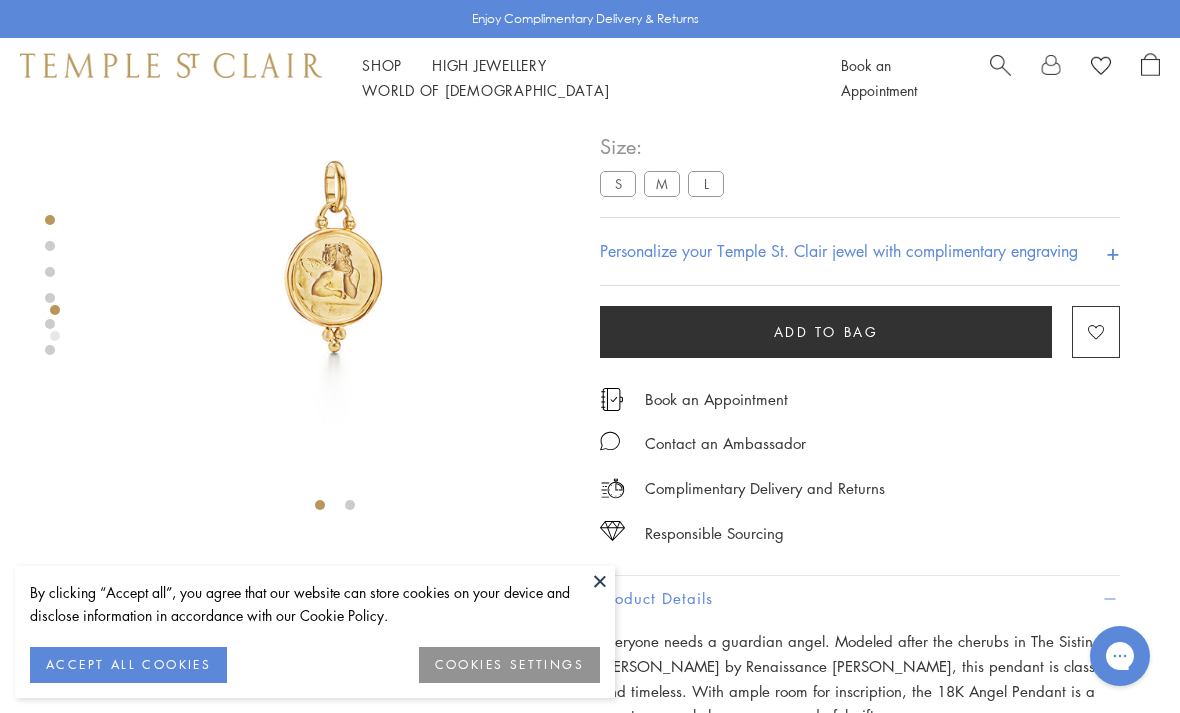 scroll, scrollTop: 0, scrollLeft: 0, axis: both 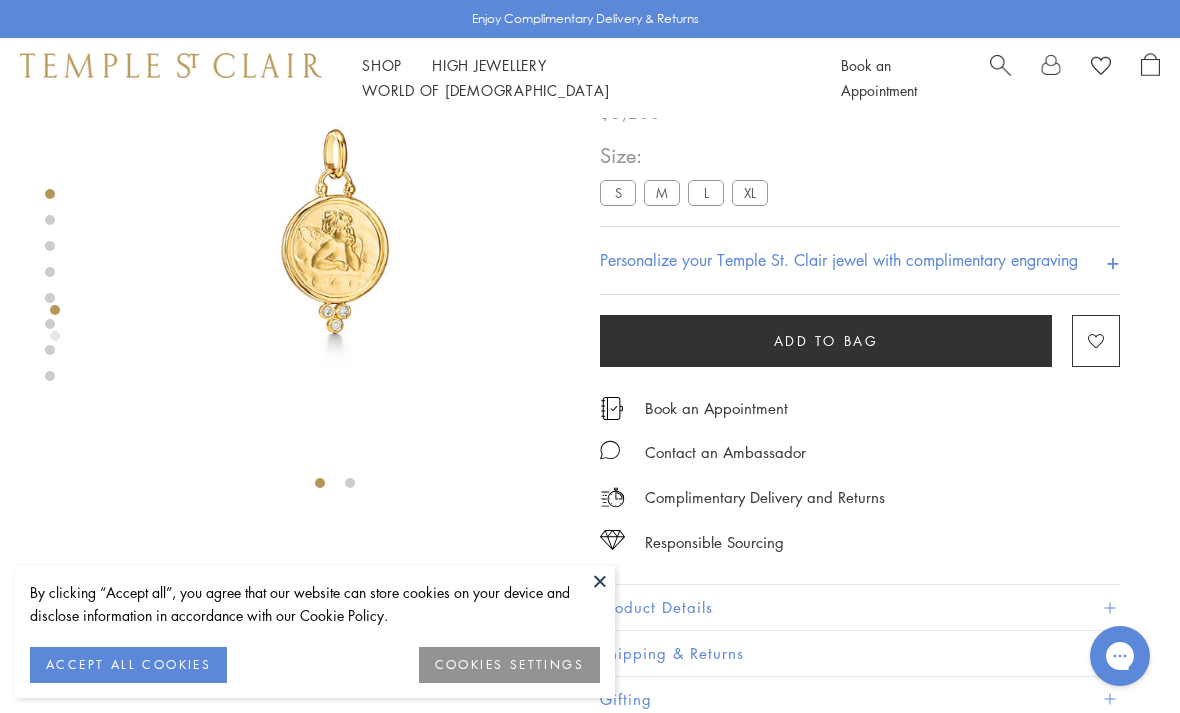 click on "Product Details" at bounding box center (860, 607) 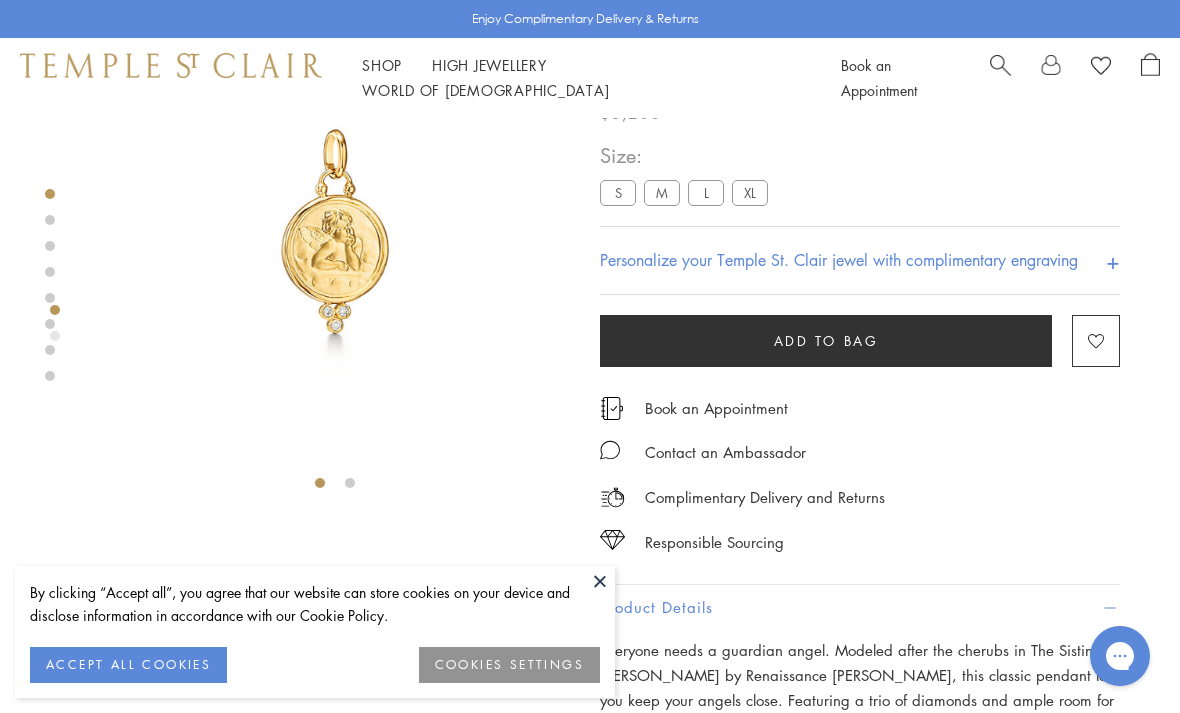 click at bounding box center (600, 581) 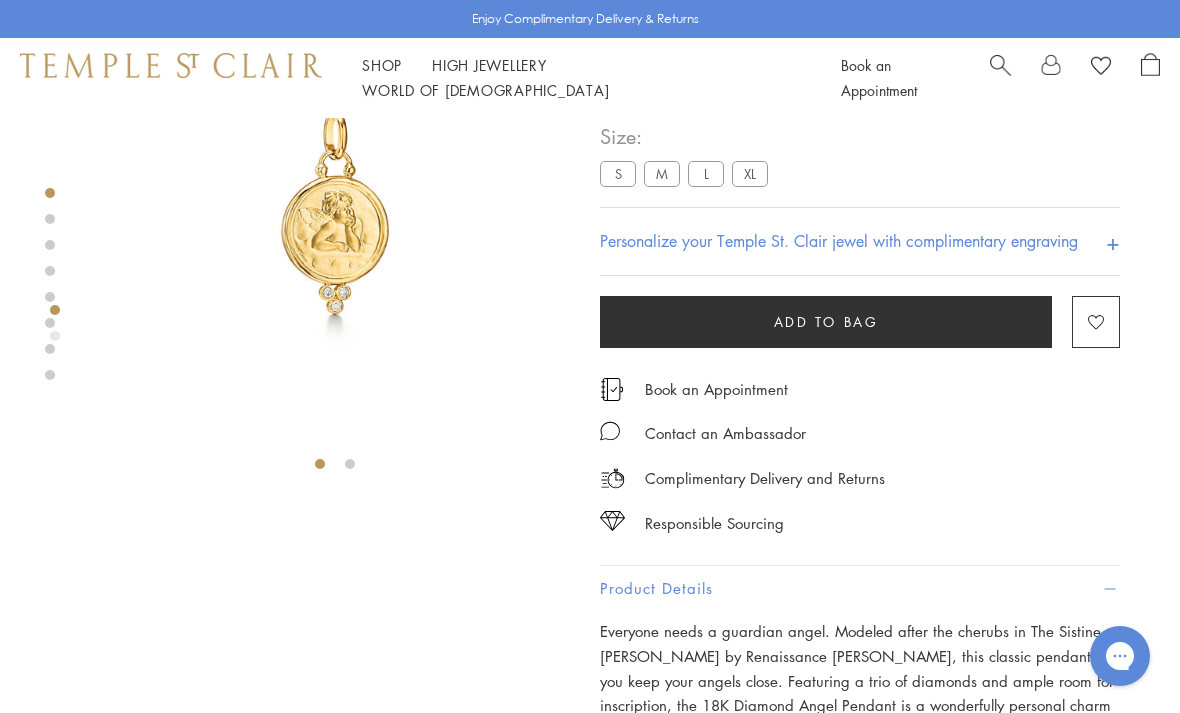 scroll, scrollTop: 116, scrollLeft: 0, axis: vertical 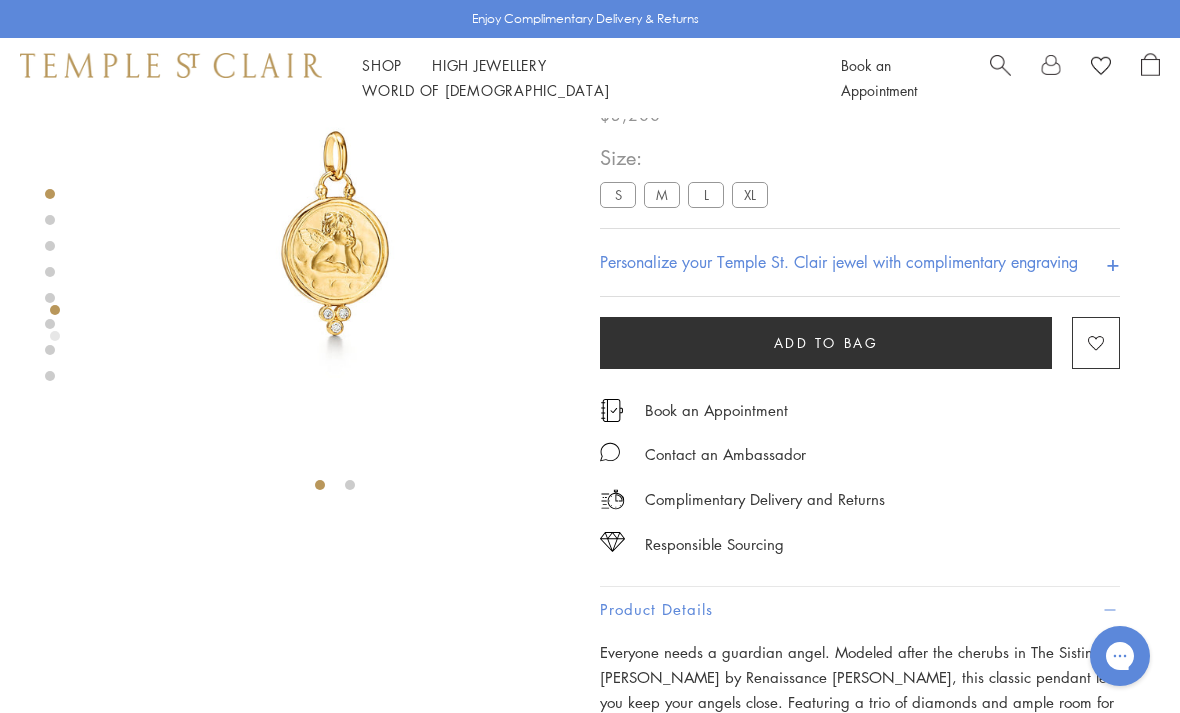 click on "M" at bounding box center (662, 194) 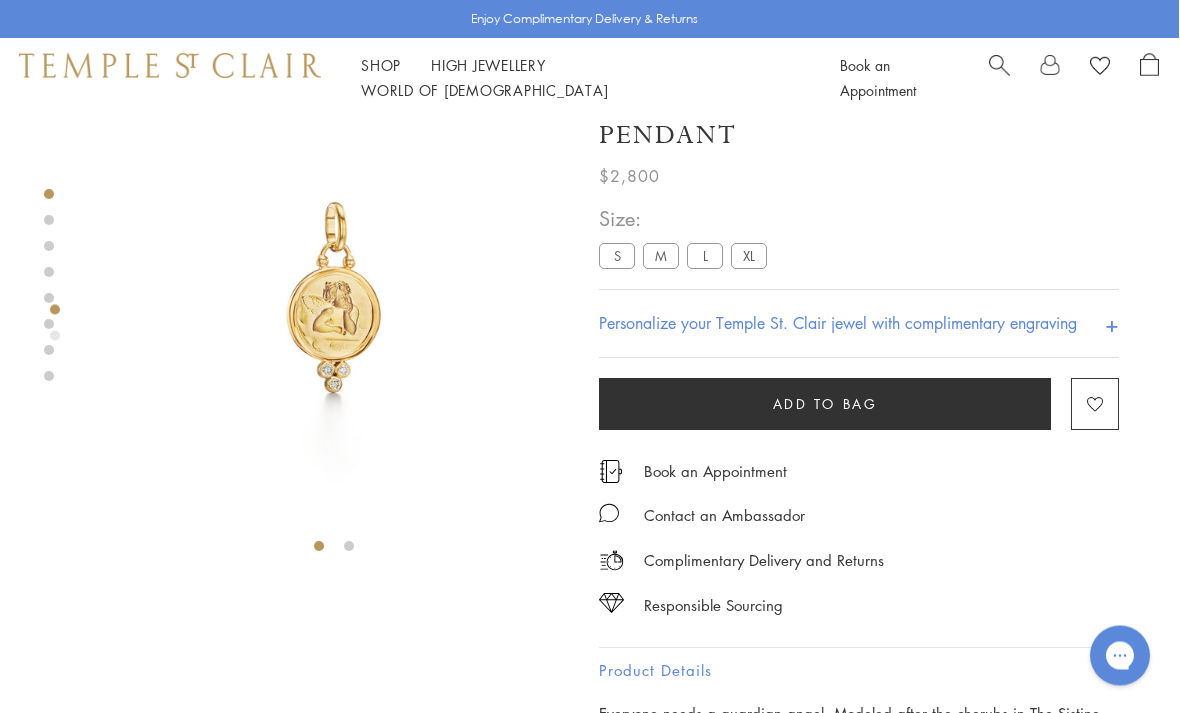 scroll, scrollTop: 55, scrollLeft: 1, axis: both 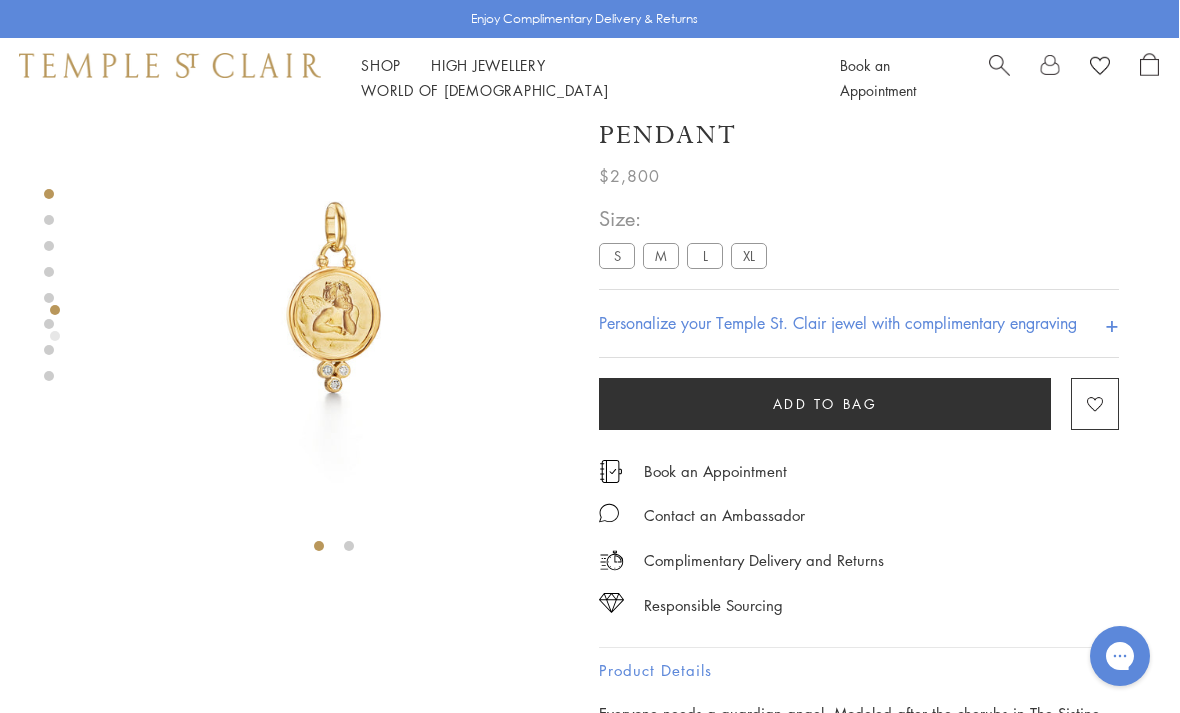 click on "L" at bounding box center (705, 255) 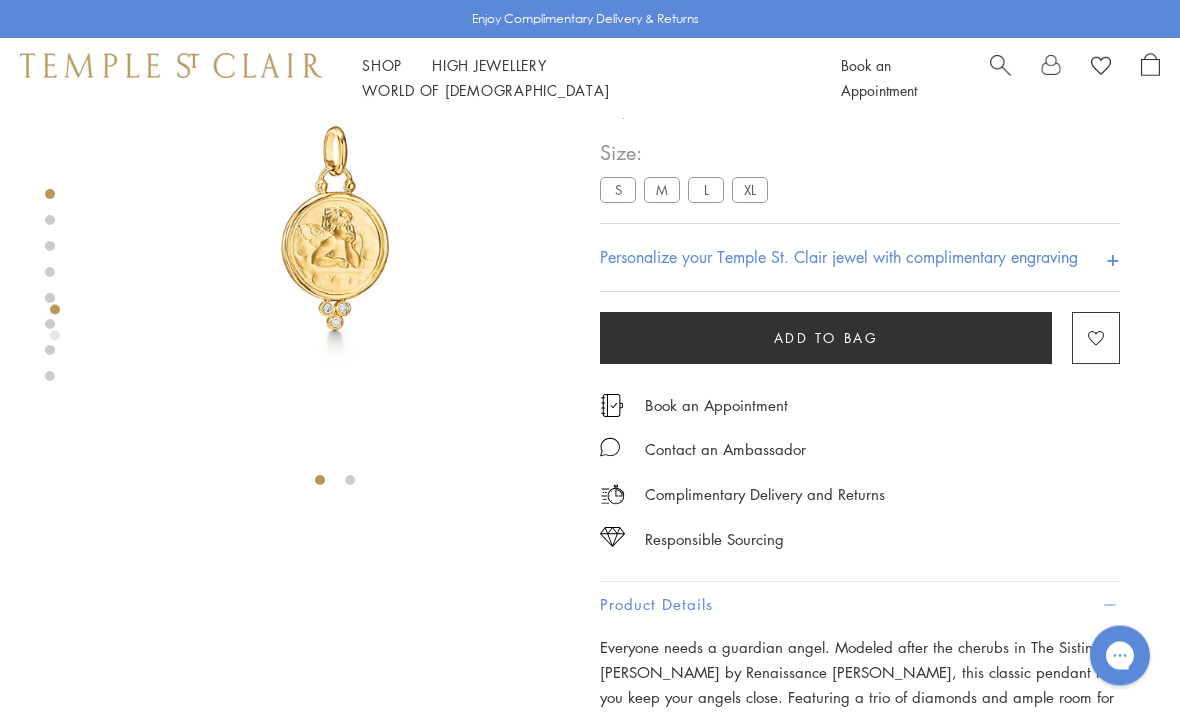 scroll, scrollTop: 8, scrollLeft: 0, axis: vertical 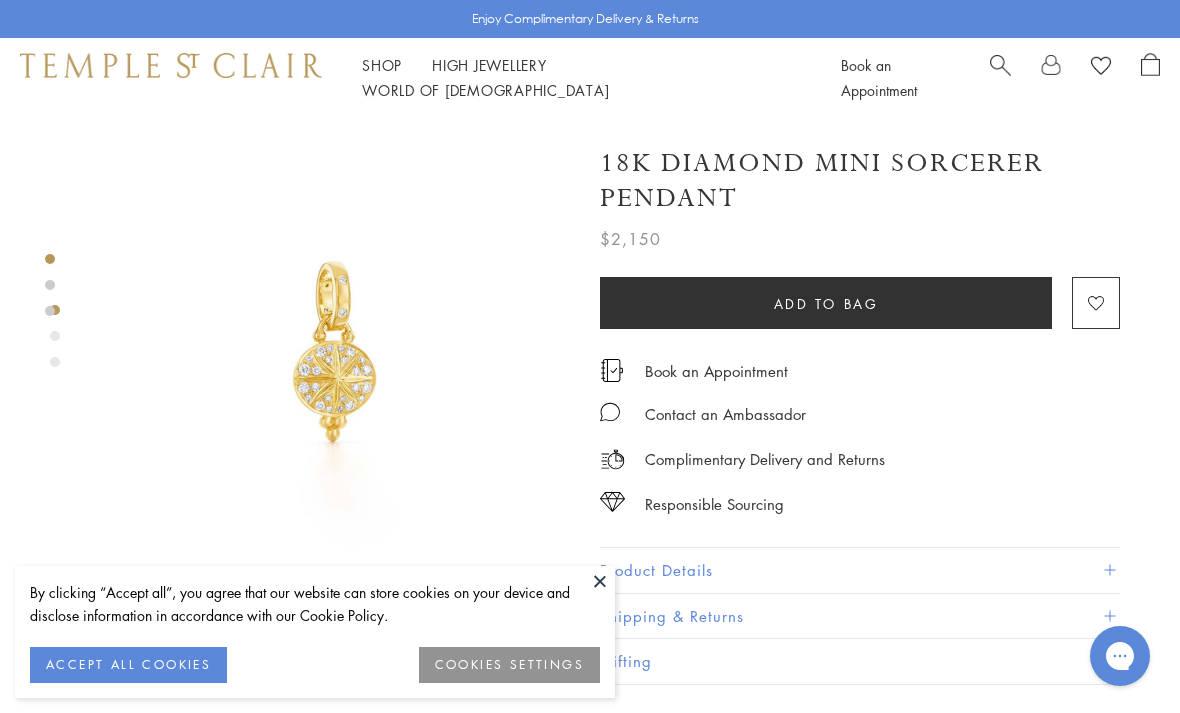 click at bounding box center [600, 581] 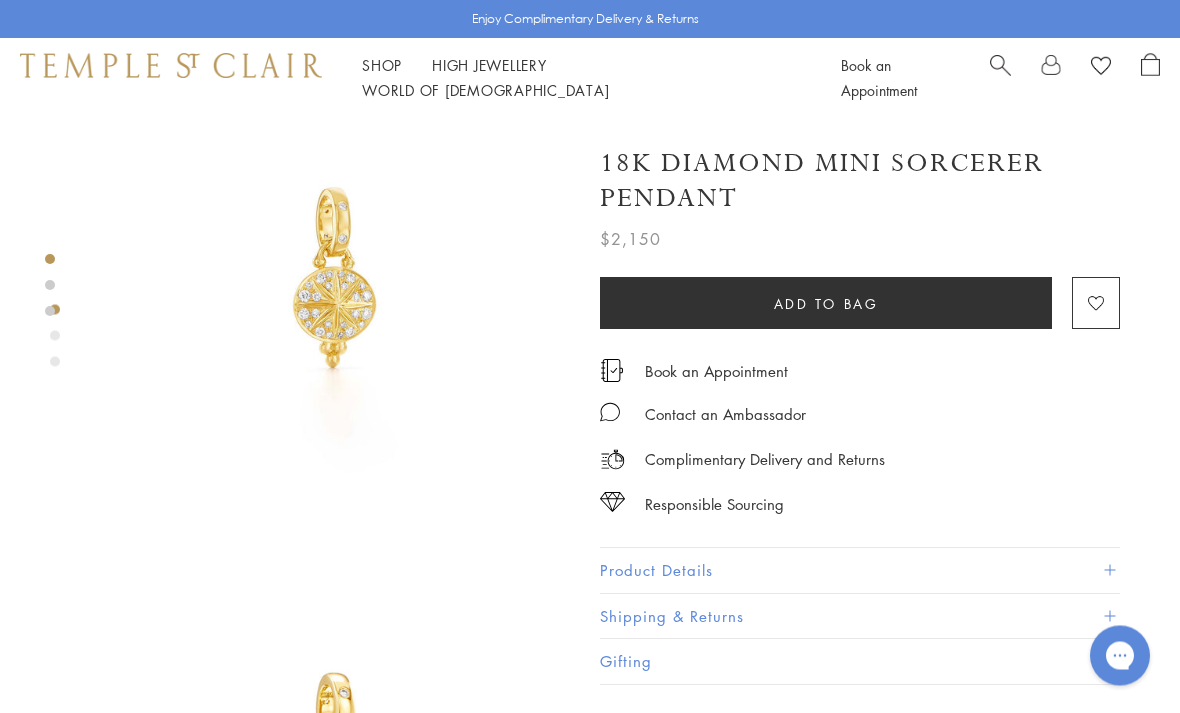 scroll, scrollTop: 74, scrollLeft: 0, axis: vertical 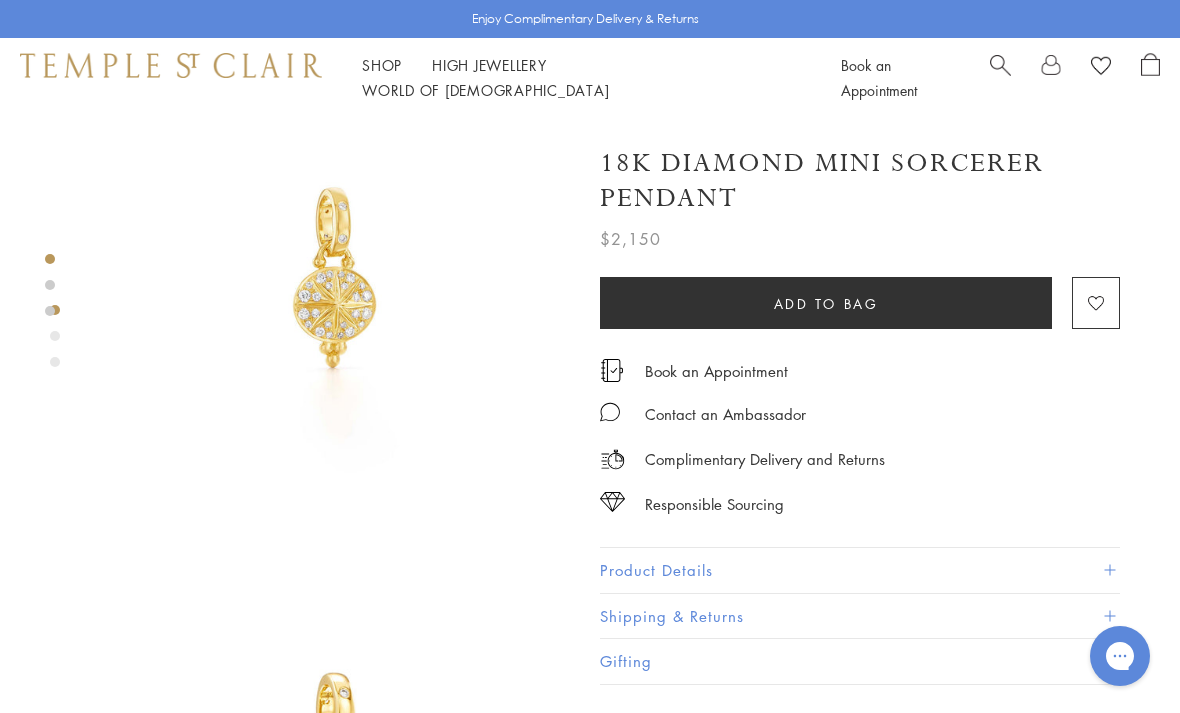 click on "Product Details" at bounding box center (860, 570) 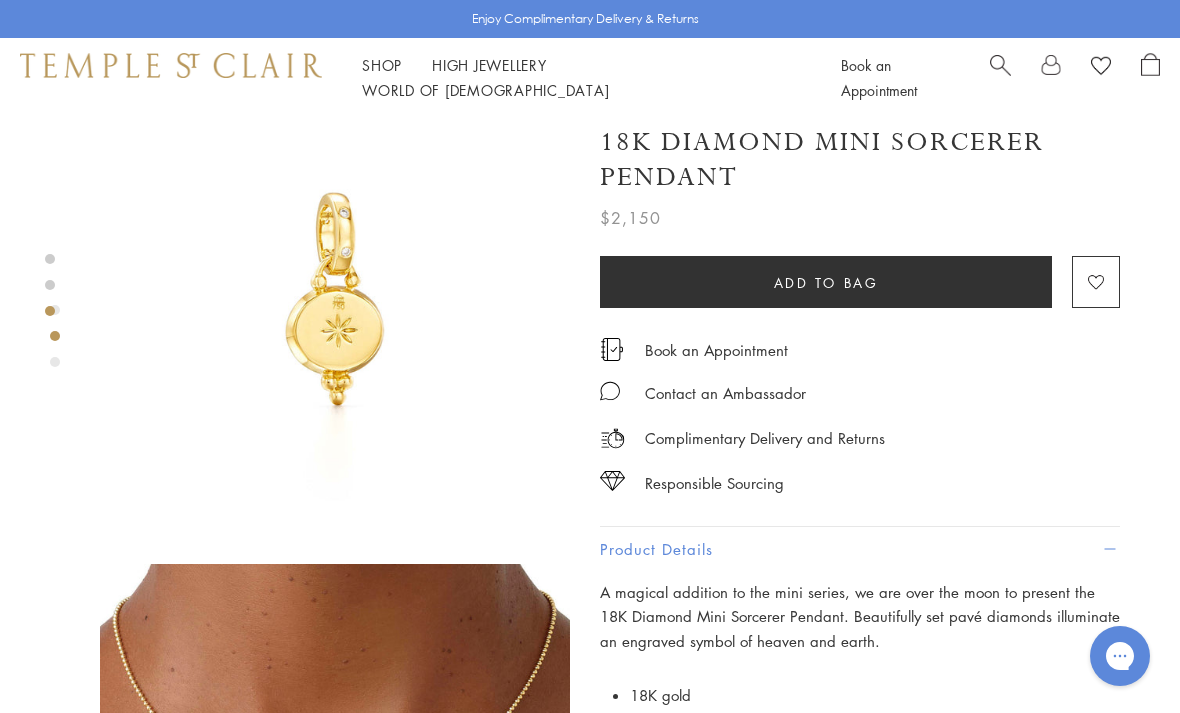 scroll, scrollTop: 525, scrollLeft: 0, axis: vertical 